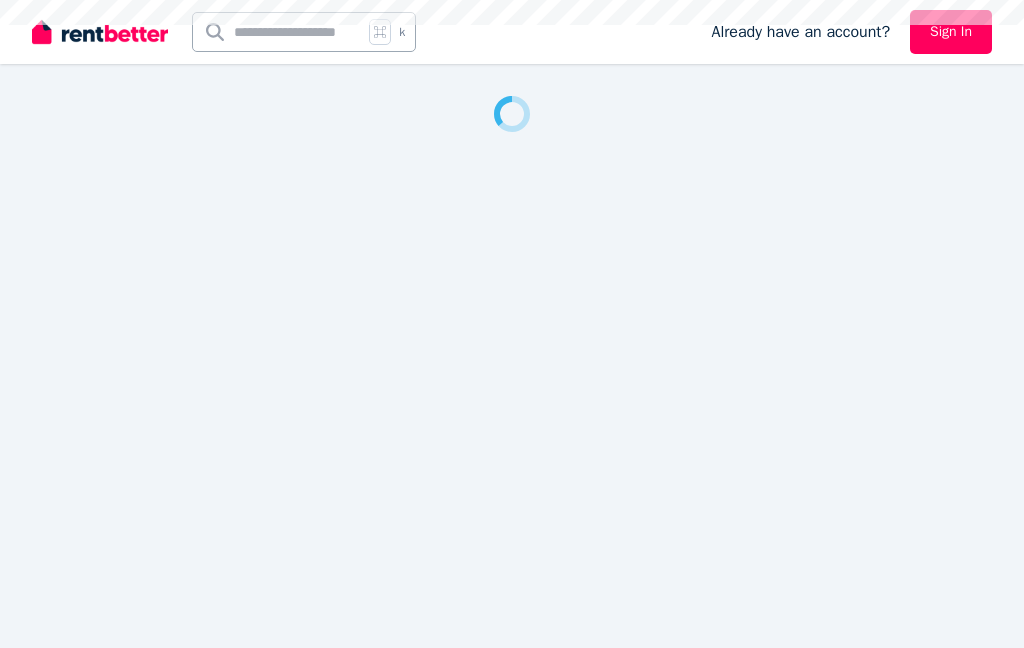 scroll, scrollTop: 0, scrollLeft: 0, axis: both 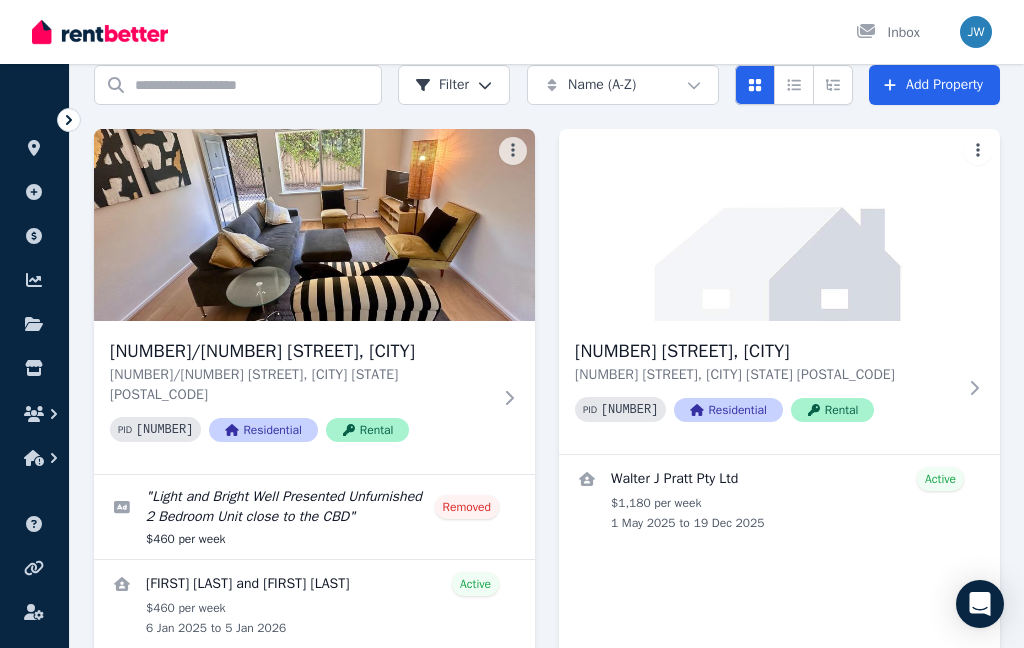 click on "[NUMBER]/[NUMBER] [STREET], [CITY] [STATE] [POSTAL_CODE]" at bounding box center [300, 385] 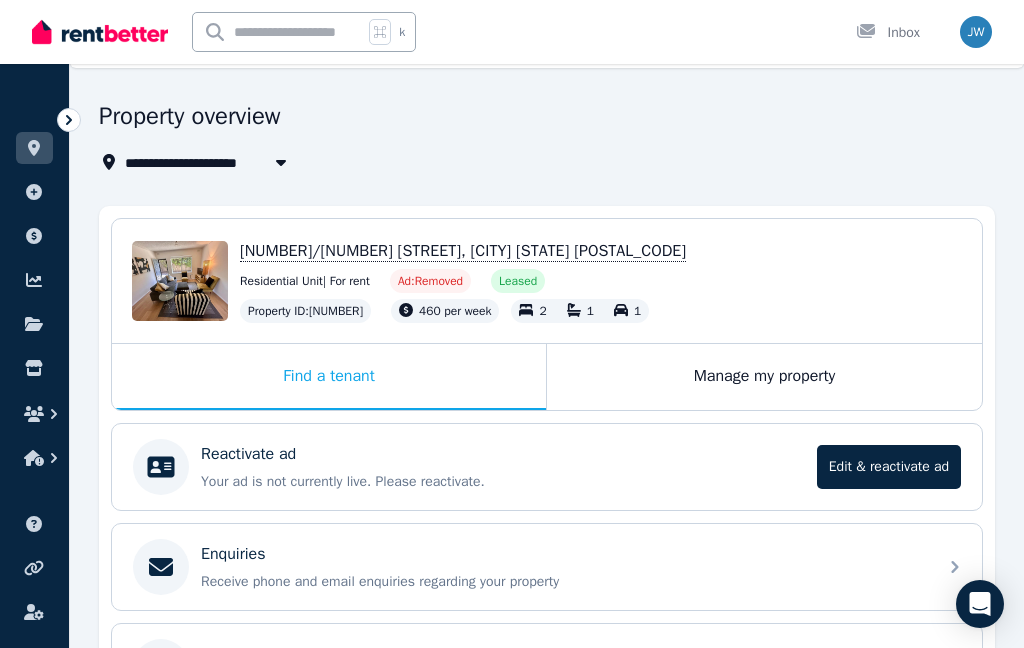 scroll, scrollTop: 54, scrollLeft: 0, axis: vertical 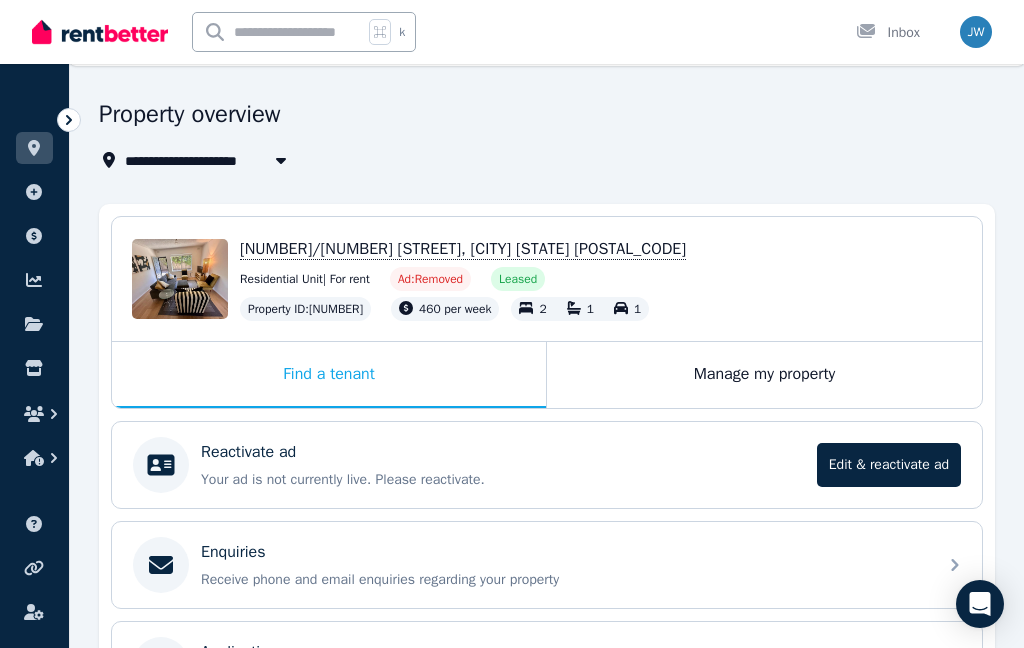 click on "Manage my property" at bounding box center [764, 375] 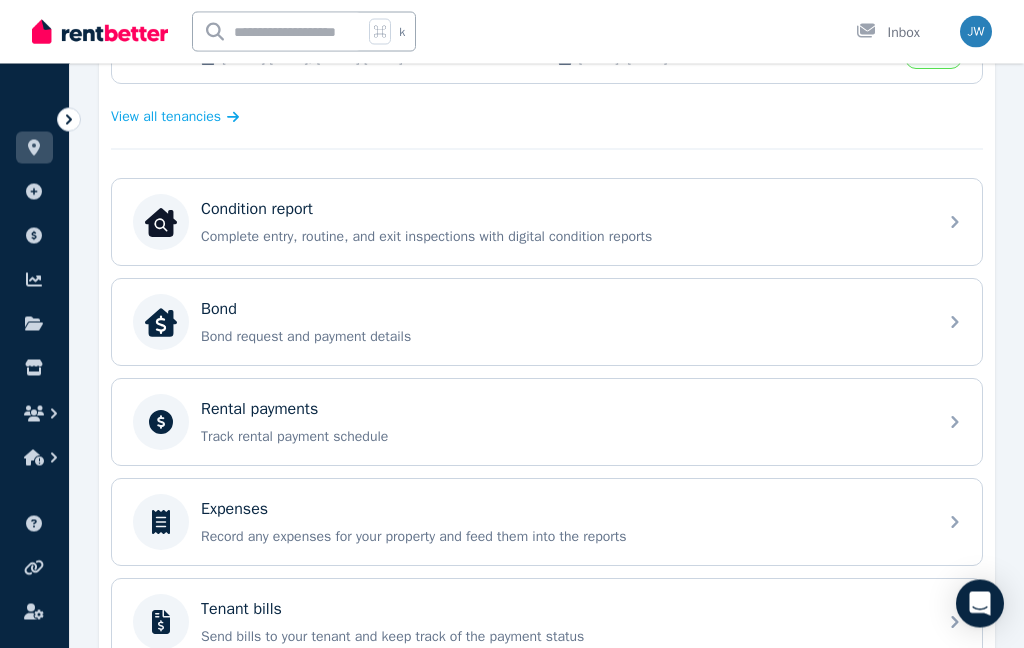 scroll, scrollTop: 554, scrollLeft: 0, axis: vertical 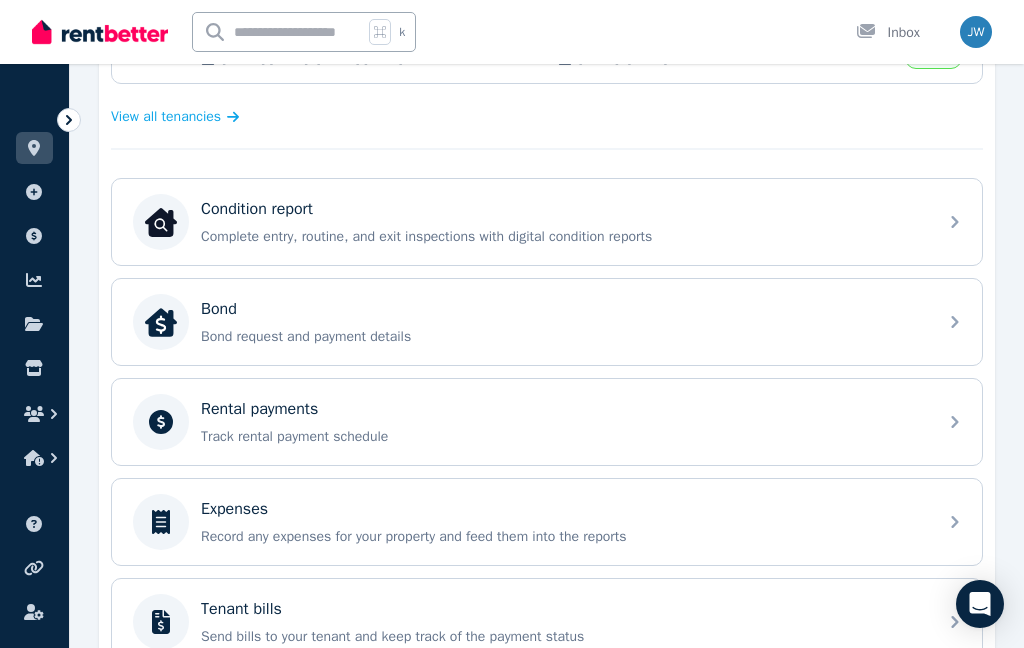 click on "Expenses Record any expenses for your property and feed them into the reports" at bounding box center [547, 522] 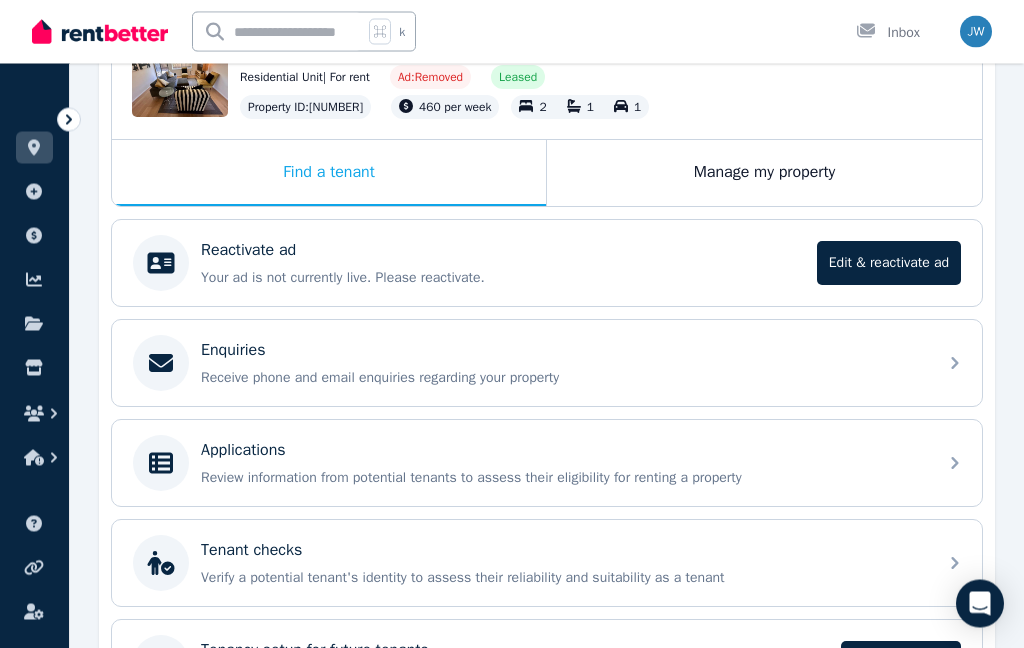 scroll, scrollTop: 256, scrollLeft: 0, axis: vertical 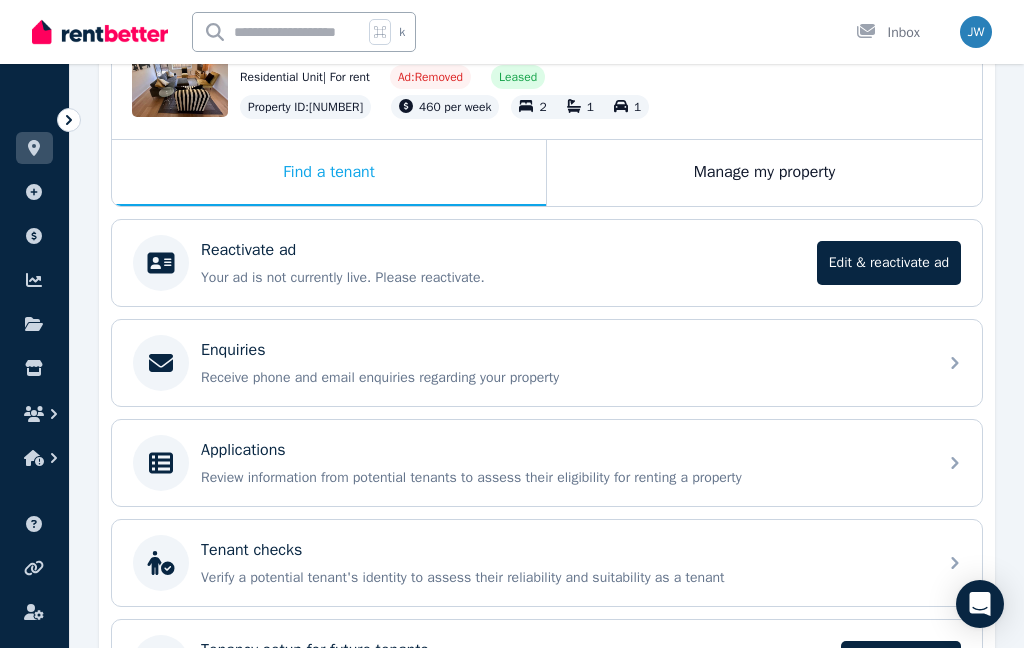 click on "Manage my property" at bounding box center [764, 173] 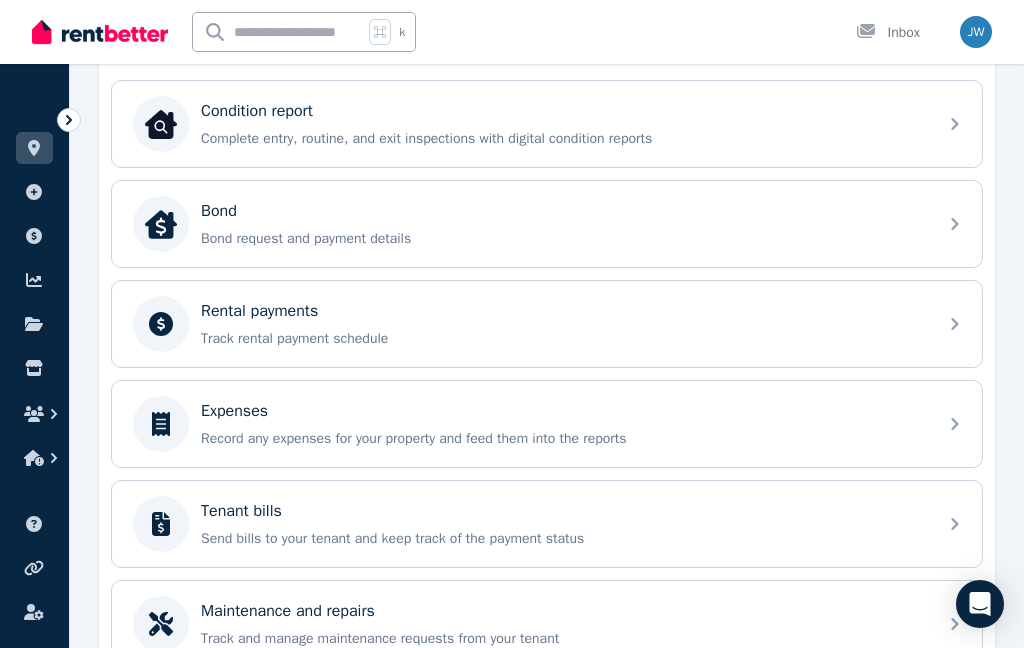 scroll, scrollTop: 654, scrollLeft: 0, axis: vertical 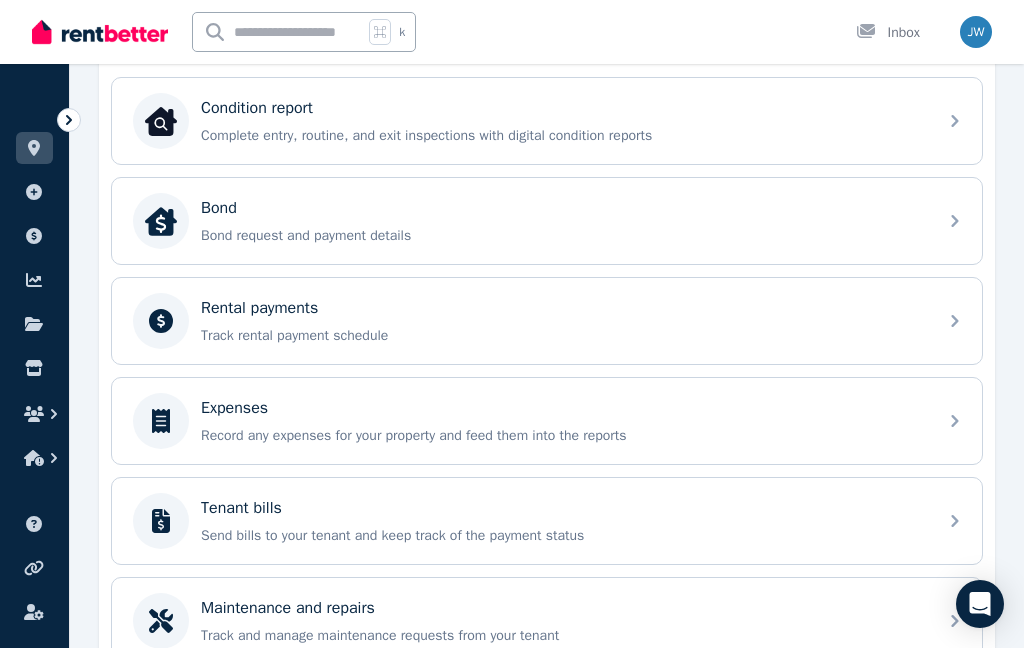 click on "Tenant bills Send bills to your tenant and keep track of the payment status" at bounding box center [547, 521] 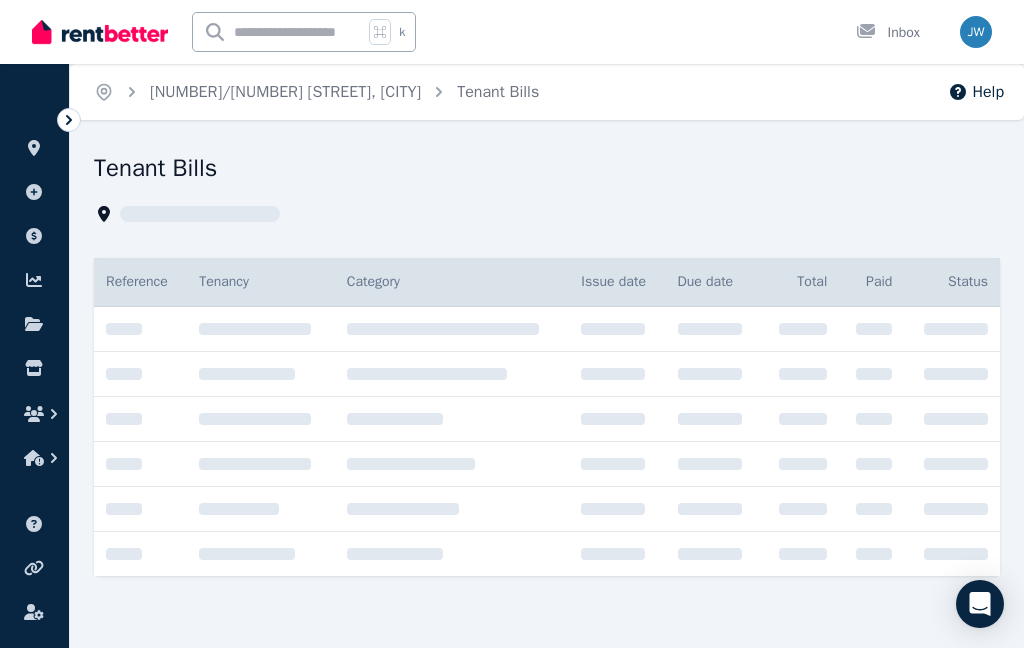 scroll, scrollTop: 0, scrollLeft: 0, axis: both 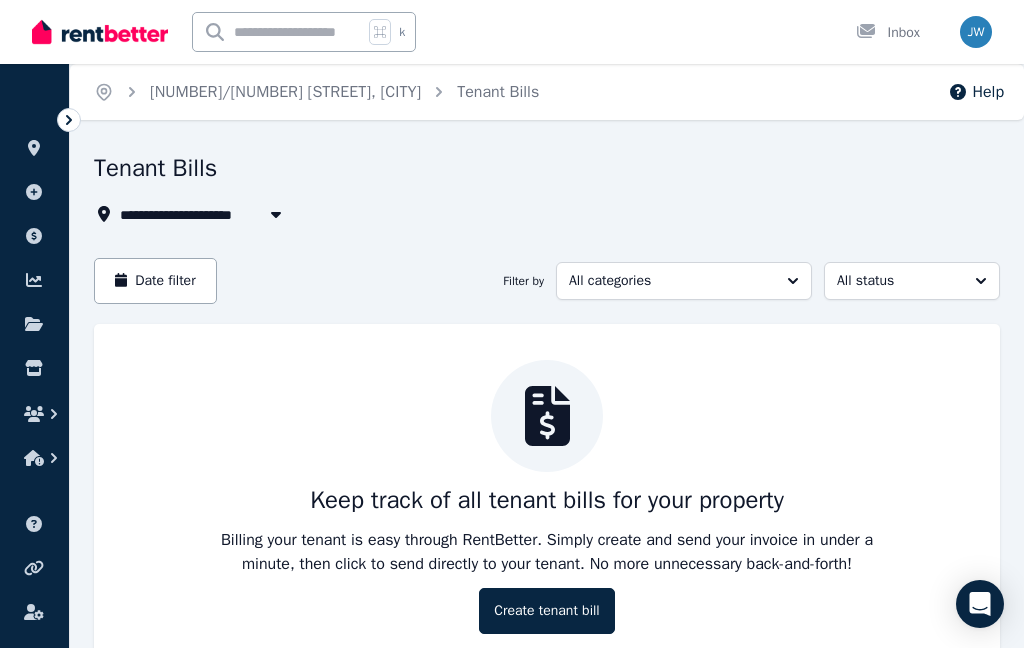 click on "All categories" at bounding box center (684, 281) 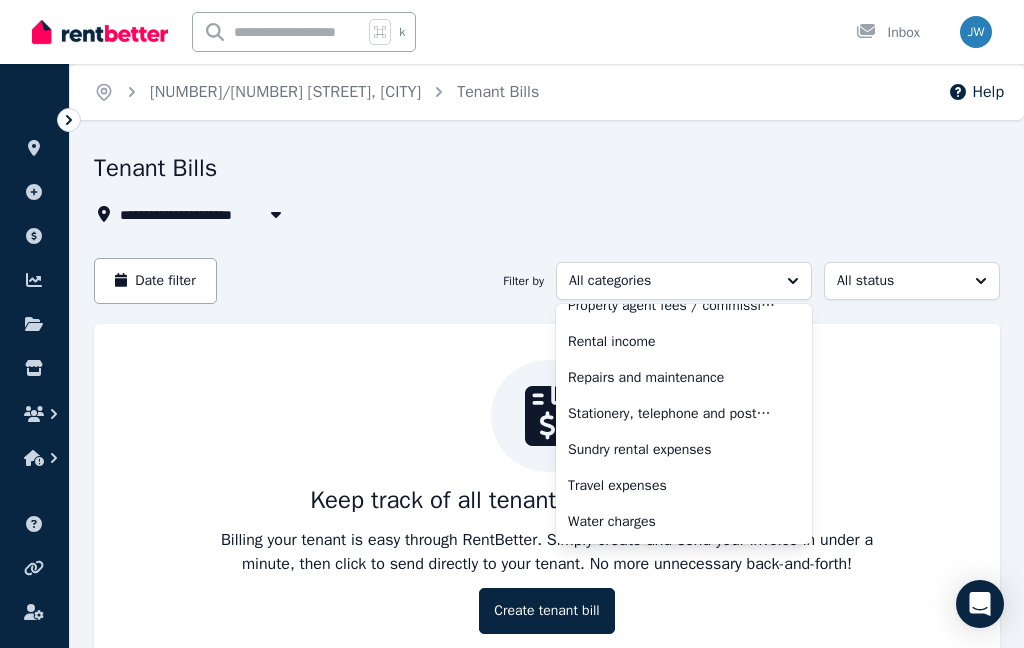 scroll, scrollTop: 740, scrollLeft: 0, axis: vertical 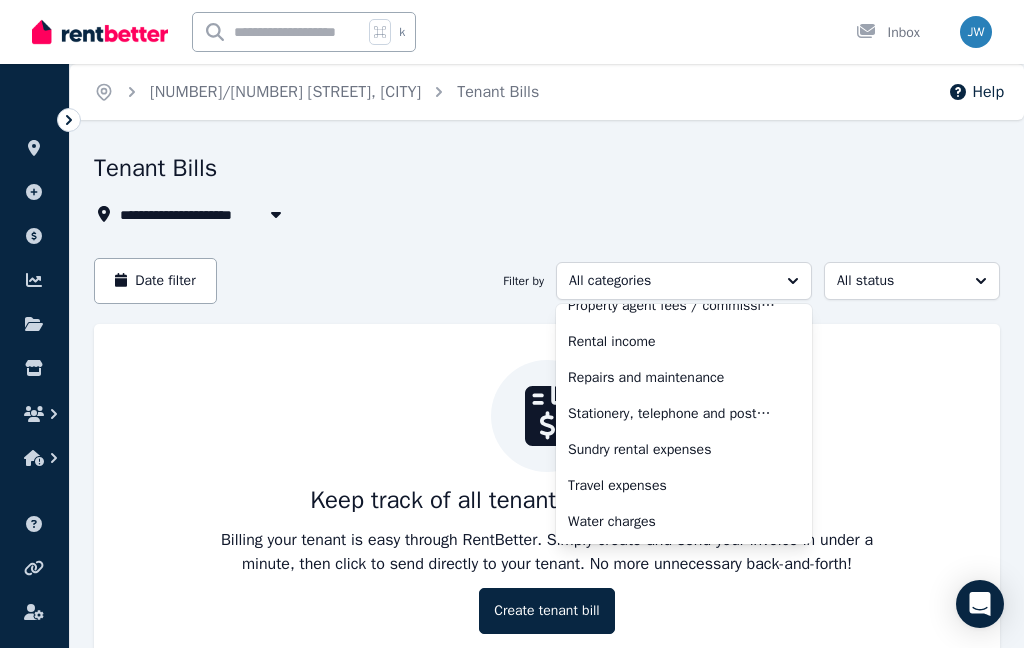 click on "Water charges" at bounding box center (672, 522) 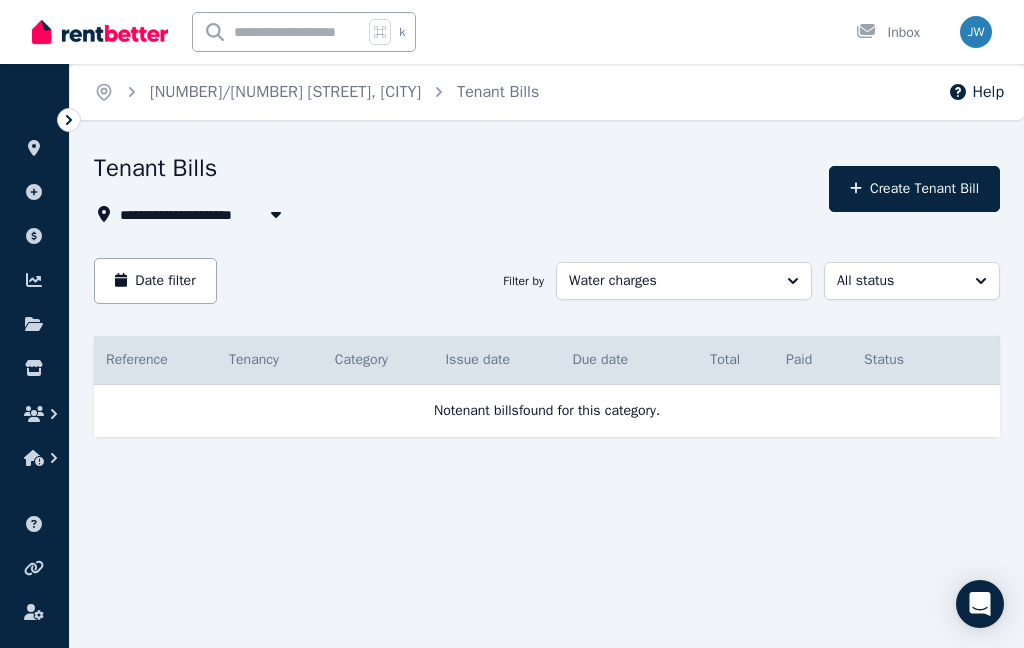 click on "Create Tenant Bill" at bounding box center [914, 189] 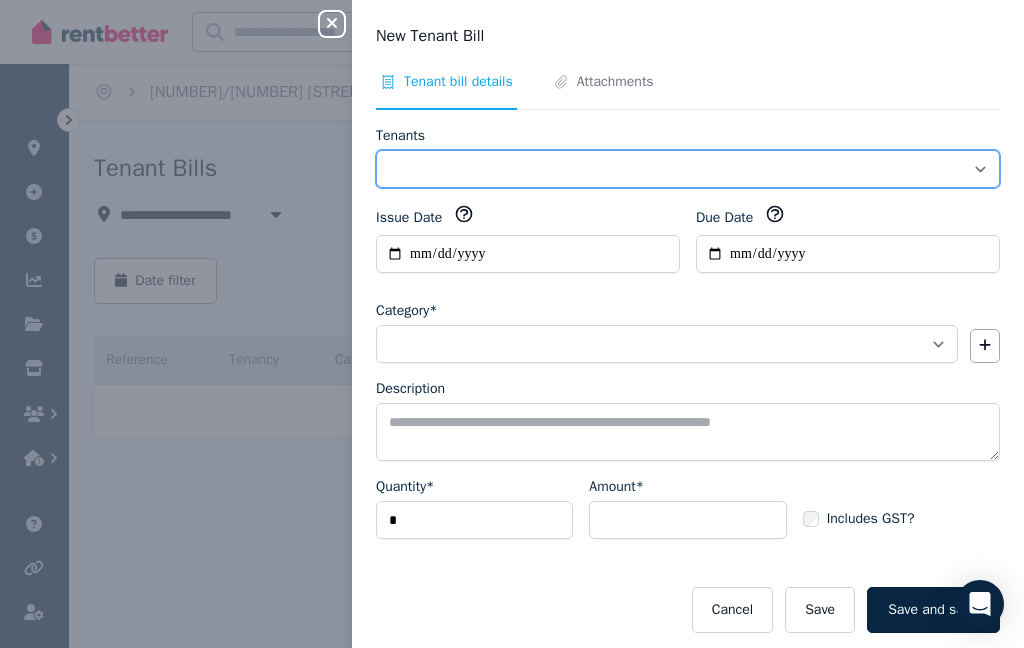 click on "**********" at bounding box center (688, 169) 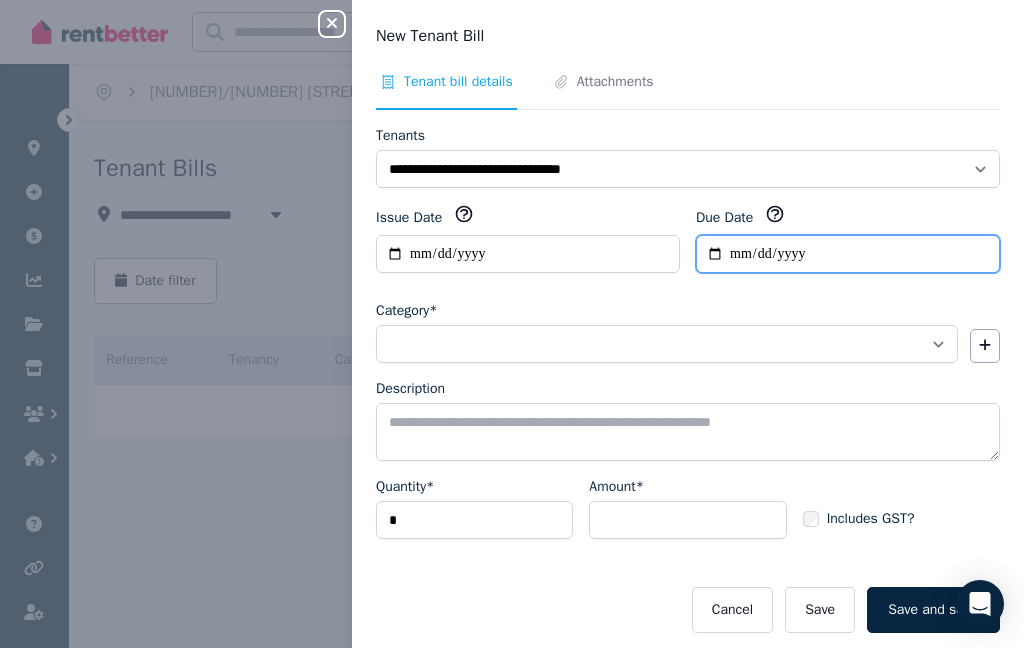 click on "Due Date" at bounding box center [848, 254] 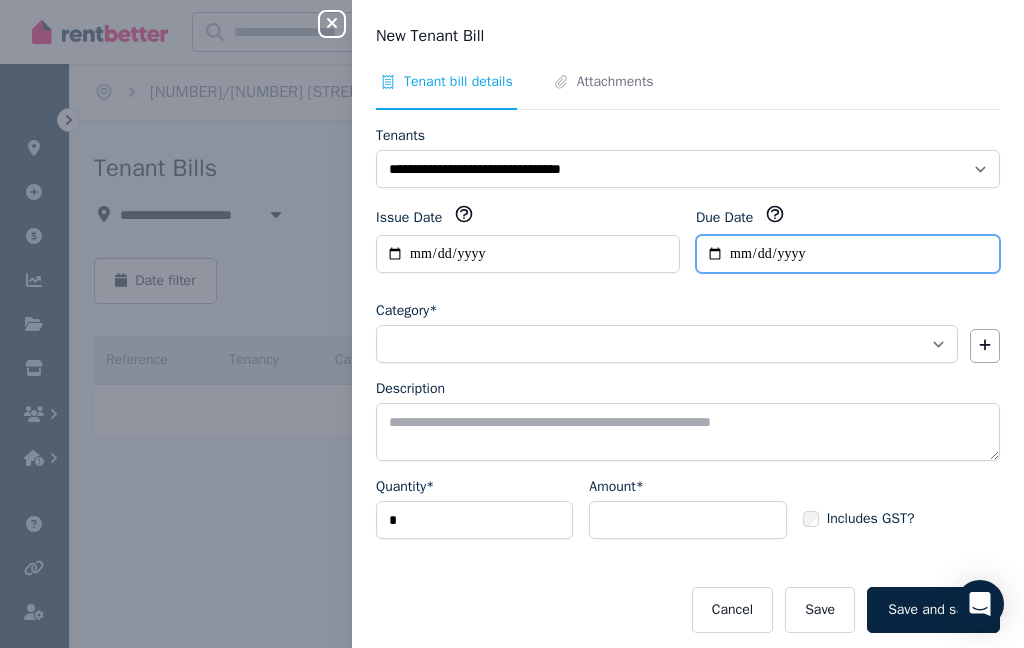 type on "**********" 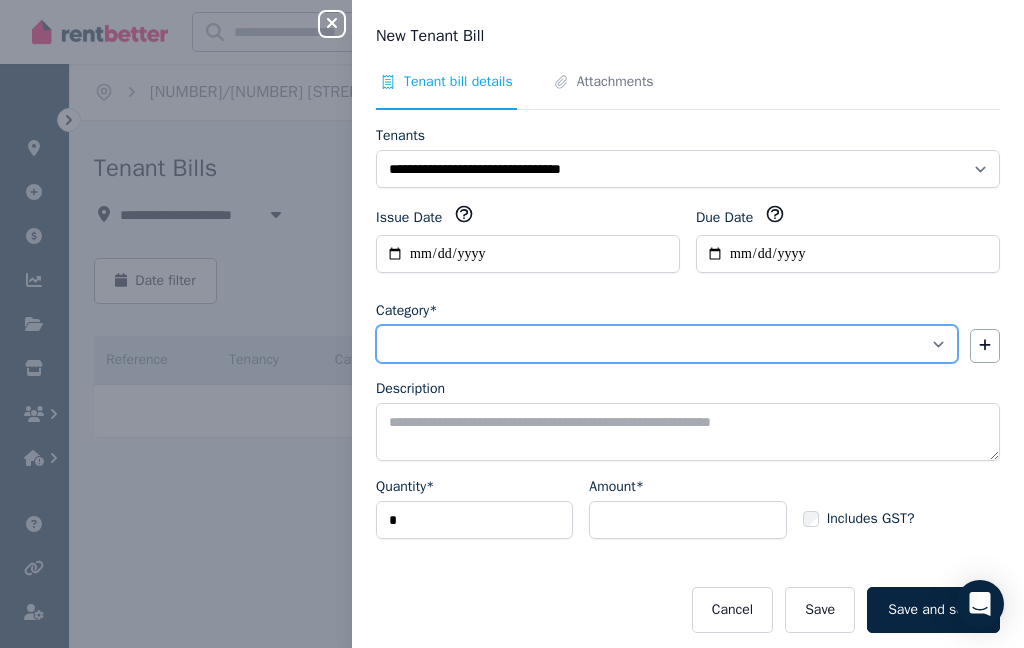 click on "**********" at bounding box center (667, 344) 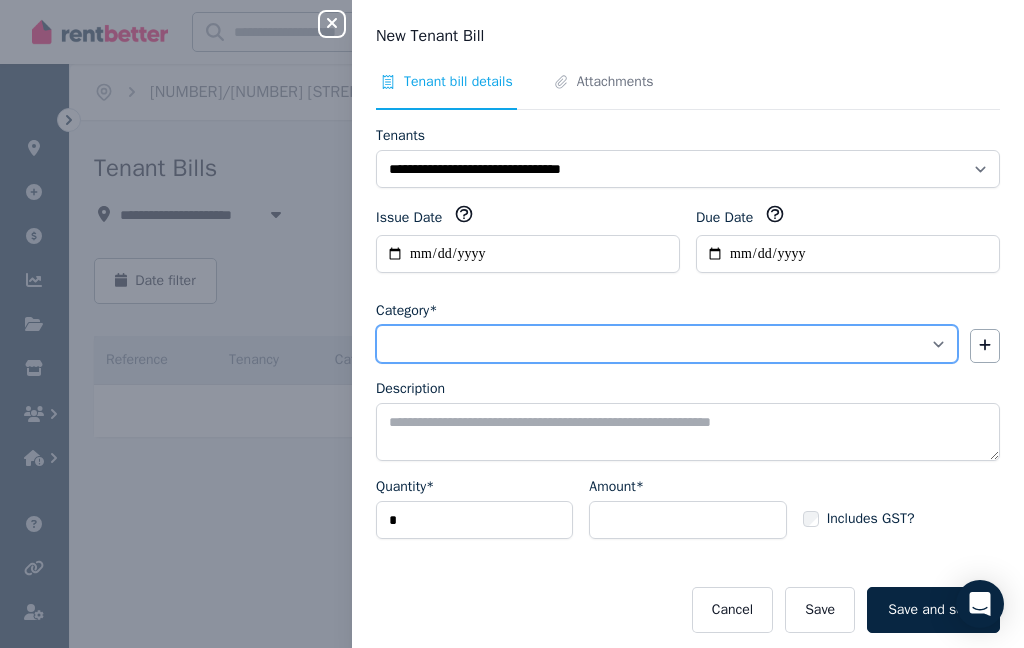 select on "**********" 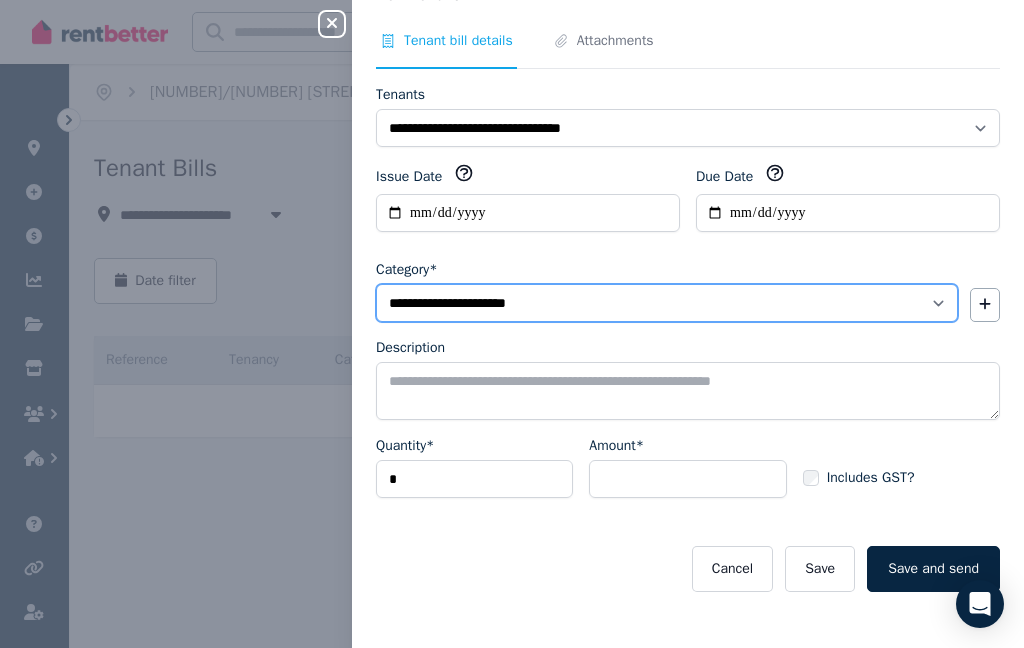 scroll, scrollTop: 41, scrollLeft: 0, axis: vertical 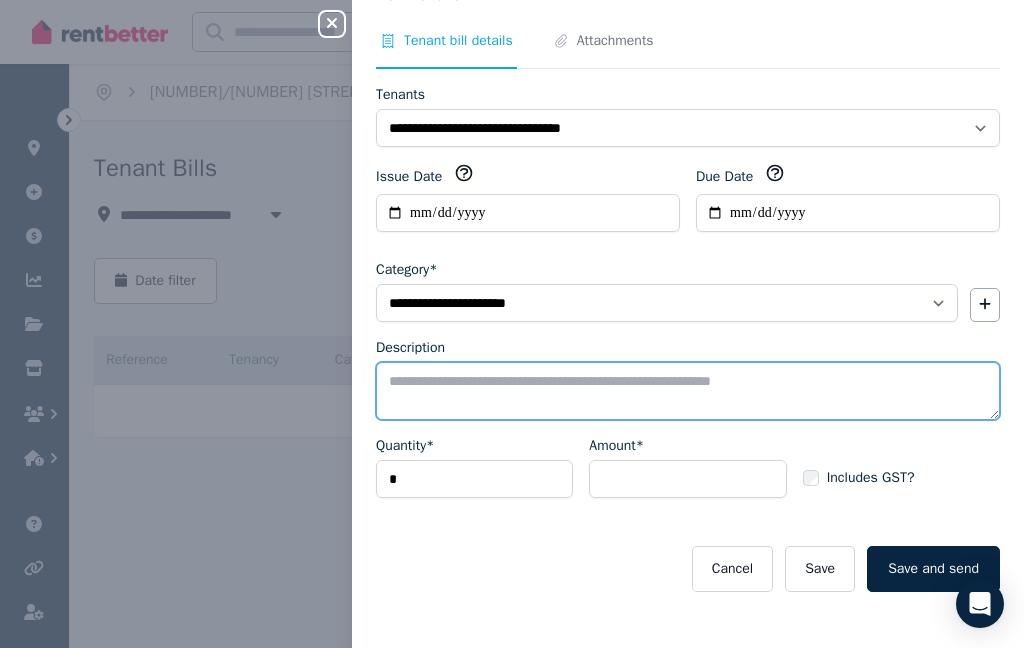 click on "Description" at bounding box center (688, 391) 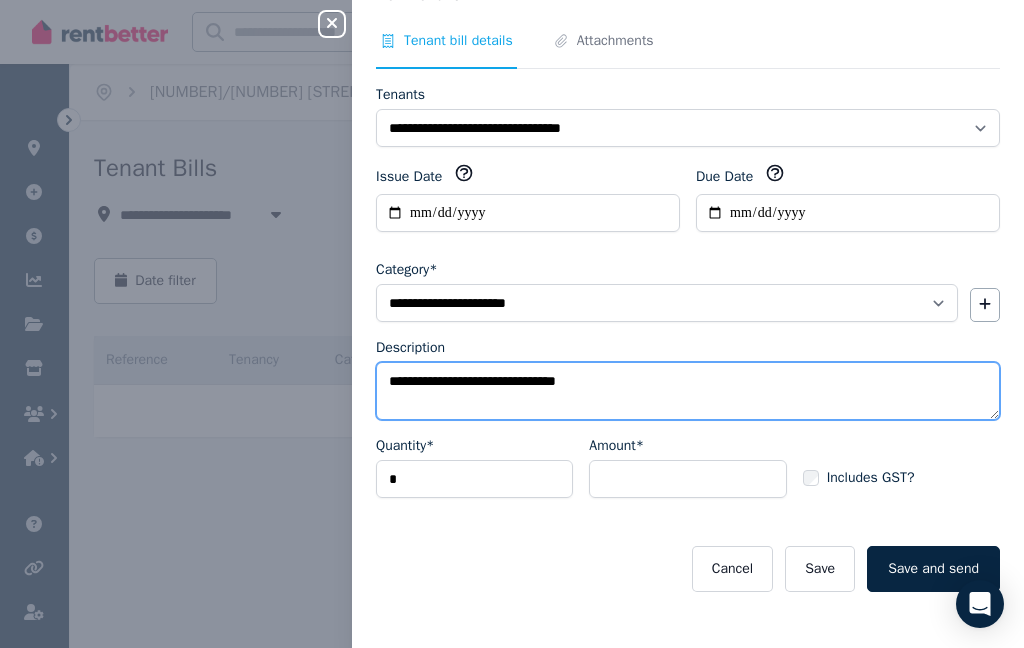 type on "**********" 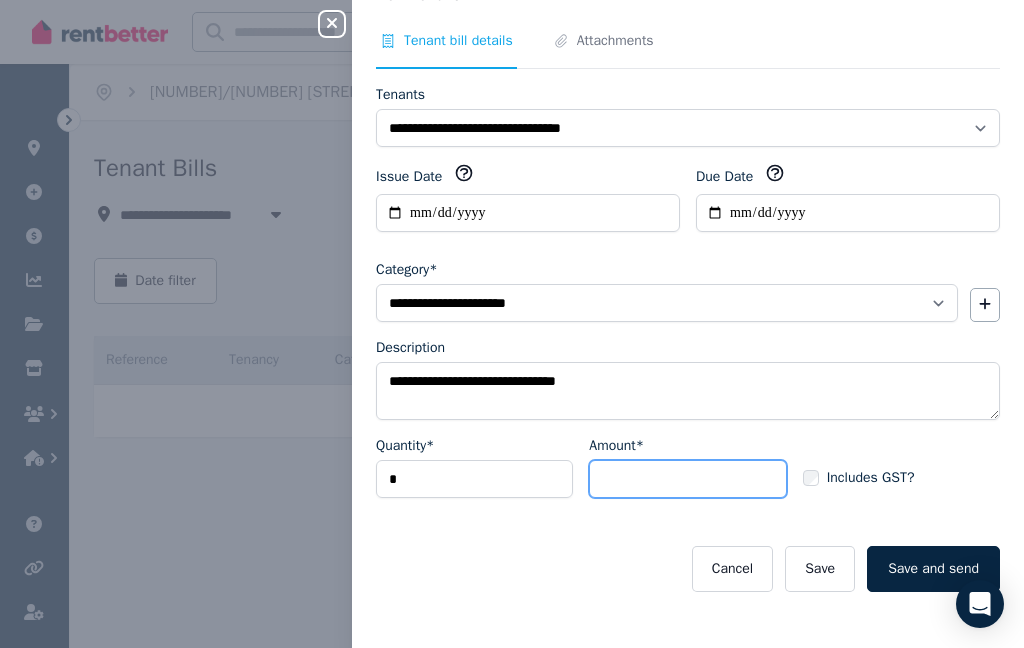 click on "Amount*" at bounding box center (687, 479) 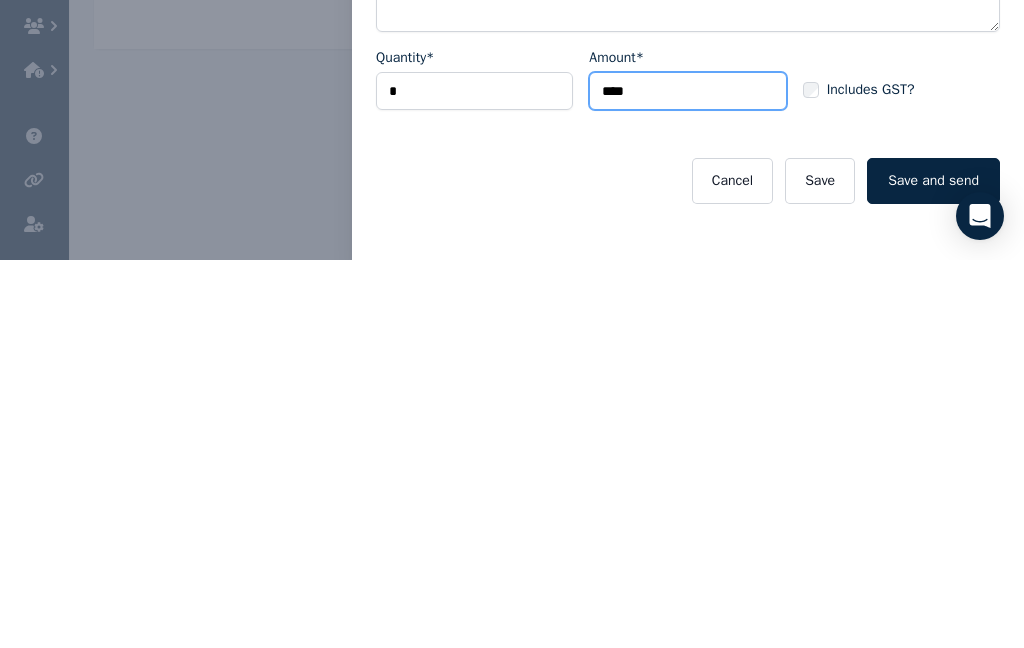 type on "*****" 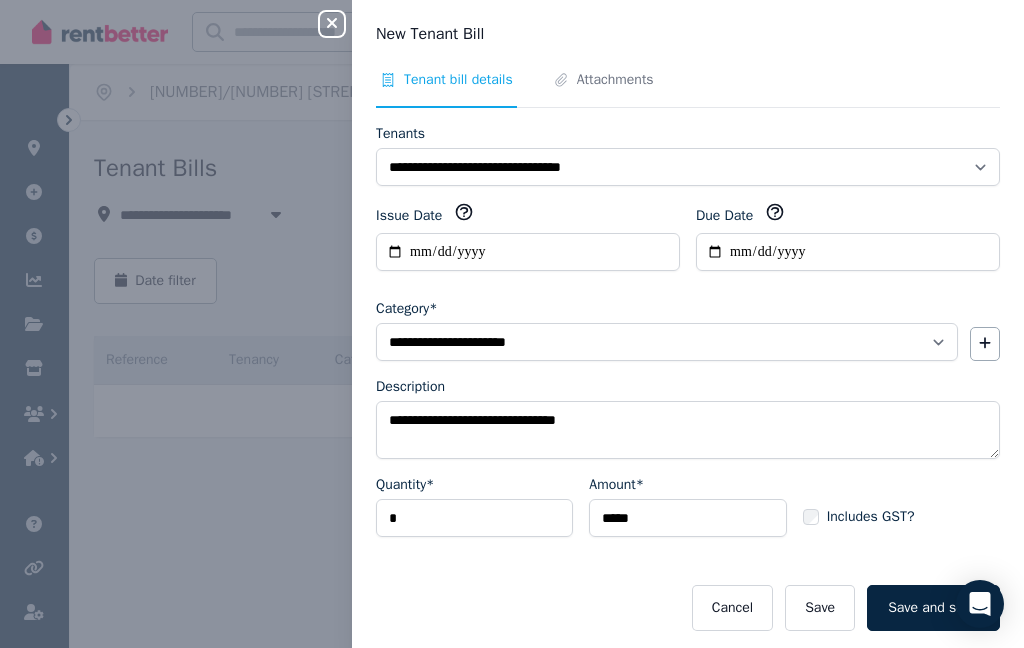 scroll, scrollTop: 6, scrollLeft: 0, axis: vertical 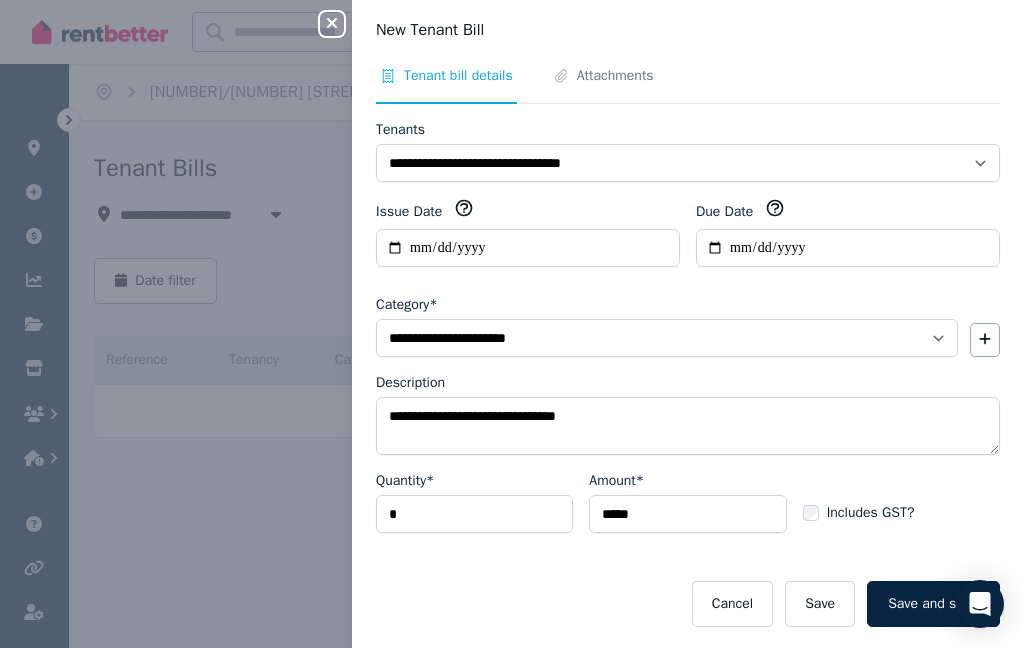 click on "Attachments" at bounding box center [615, 76] 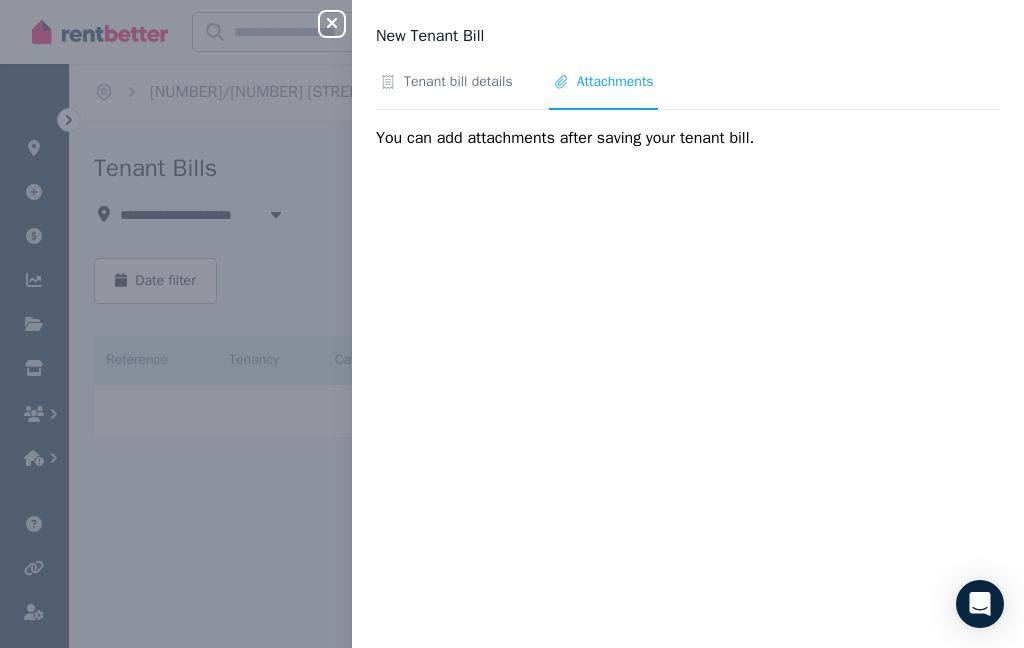 click on "Attachments" at bounding box center (615, 82) 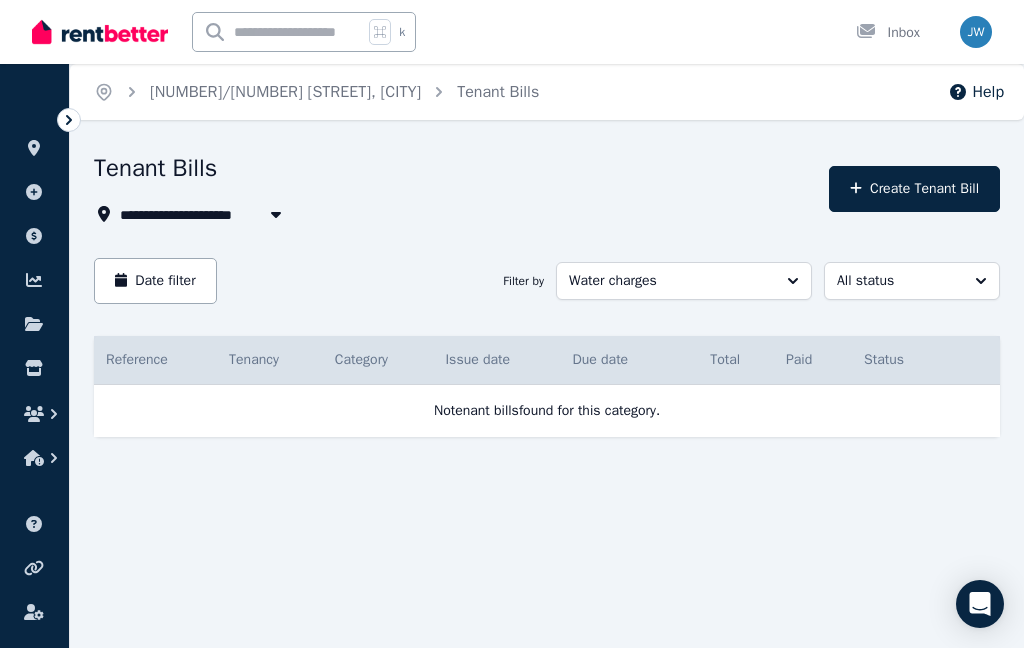 click on "Create Tenant Bill" at bounding box center [914, 189] 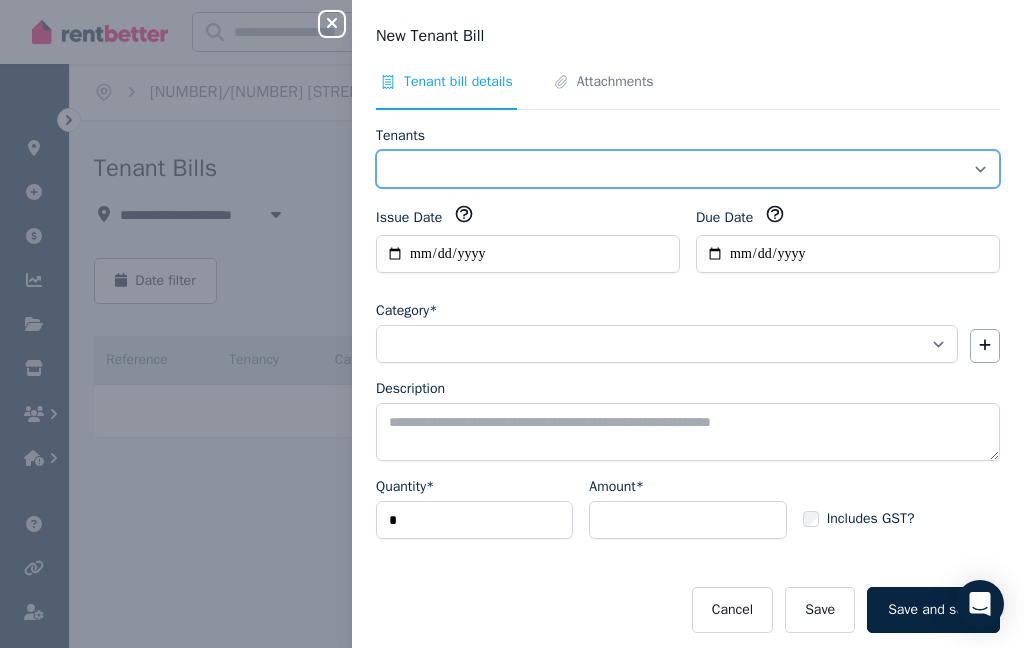 click on "**********" at bounding box center (688, 169) 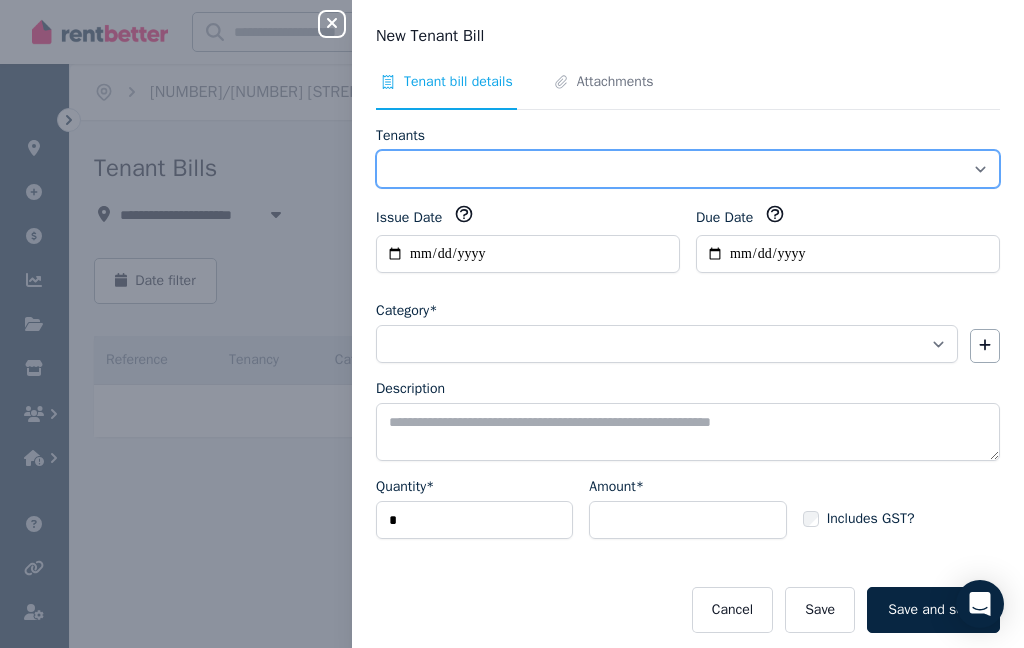 select on "**********" 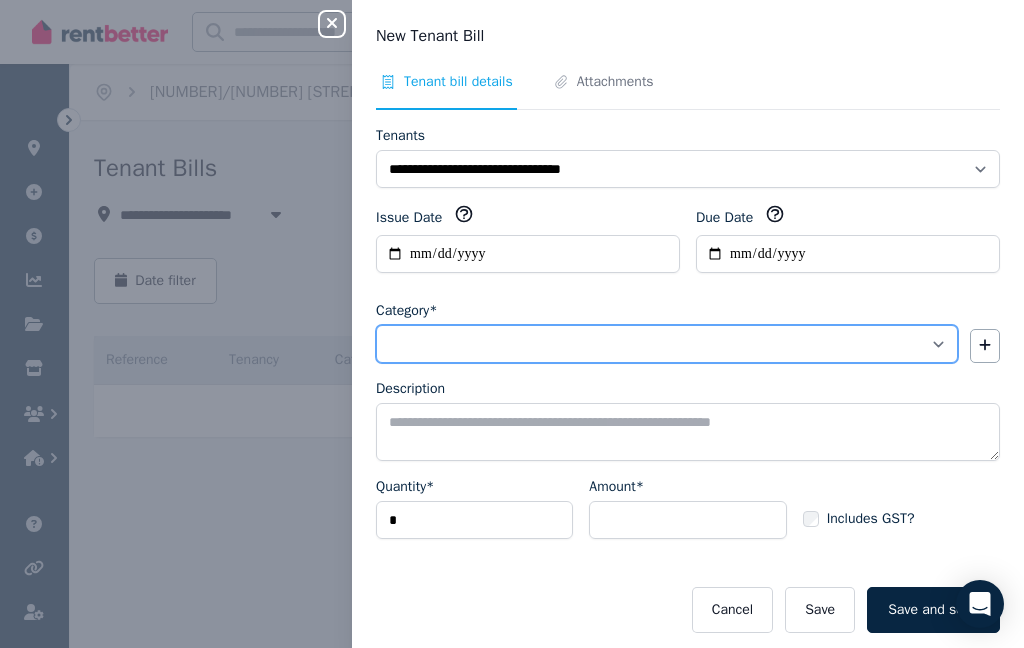 click on "**********" at bounding box center (667, 344) 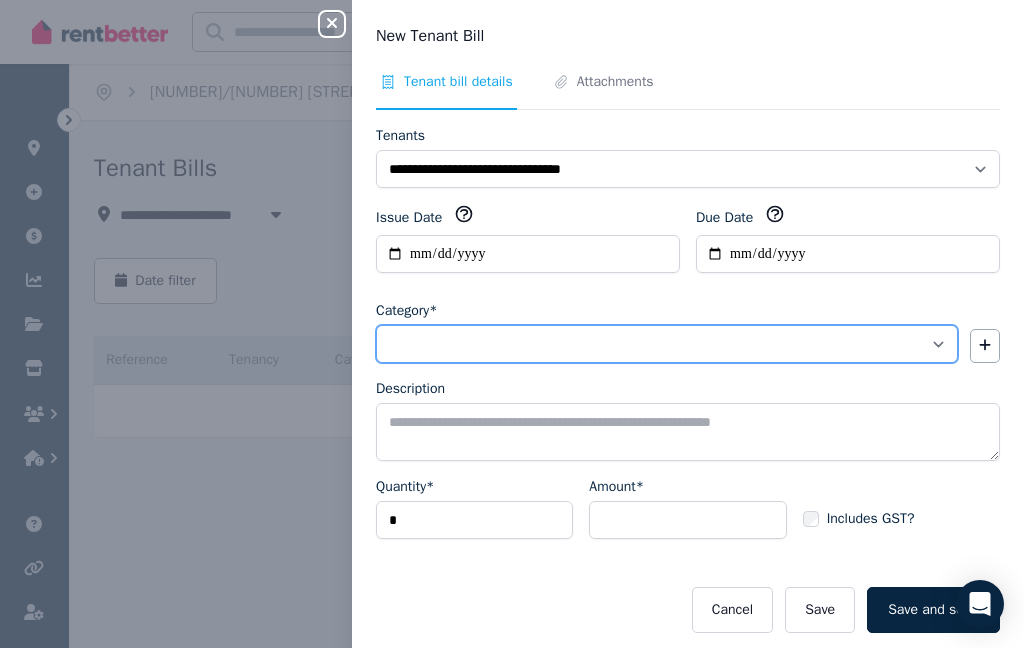 select on "**********" 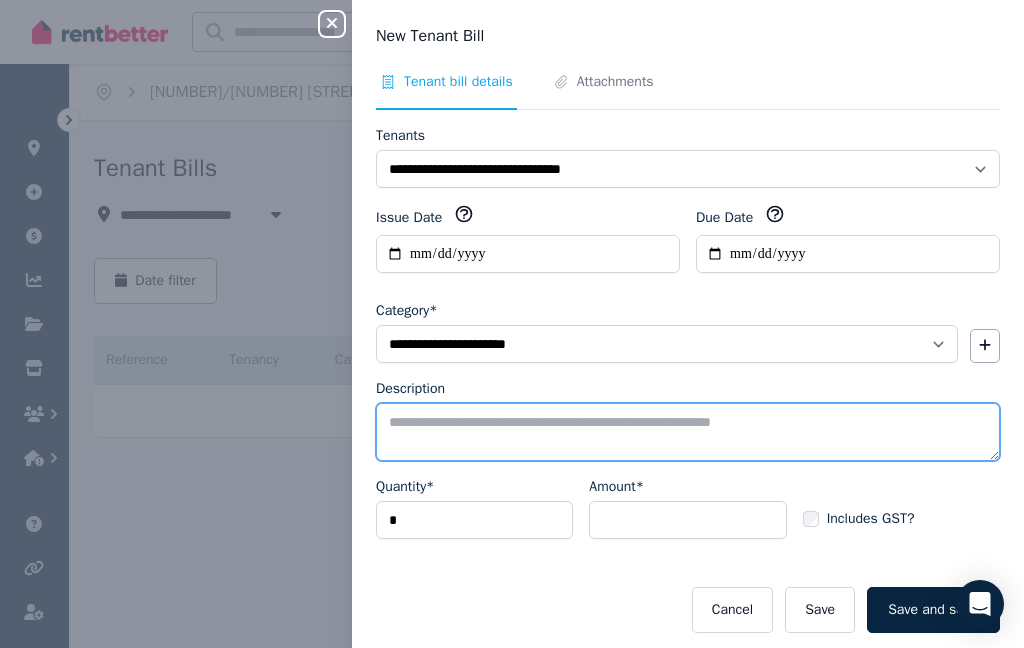 click on "Description" at bounding box center (688, 432) 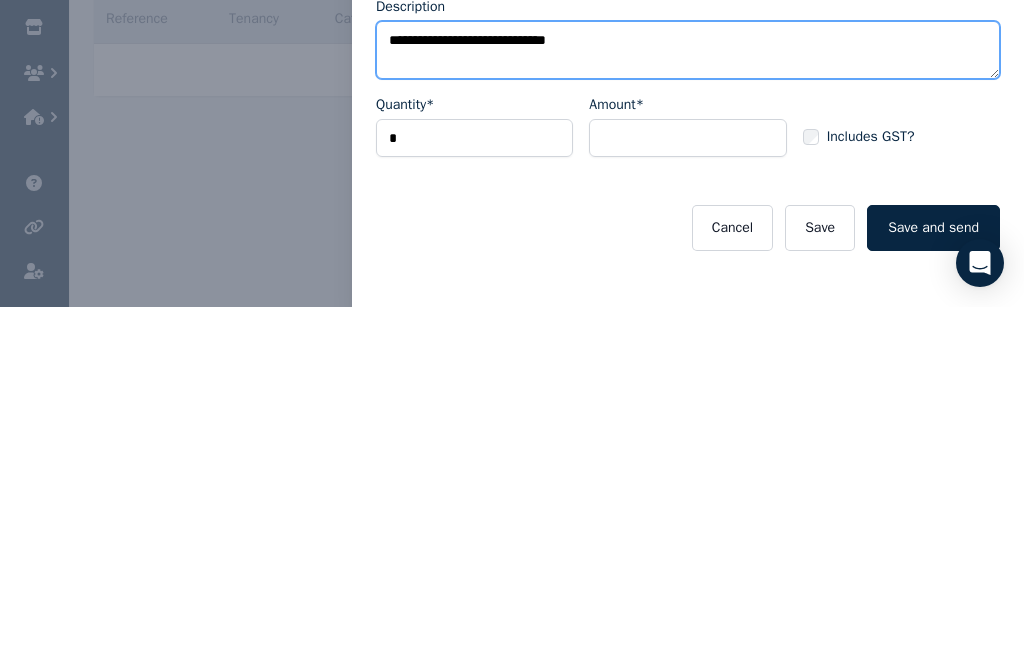 scroll, scrollTop: 41, scrollLeft: 0, axis: vertical 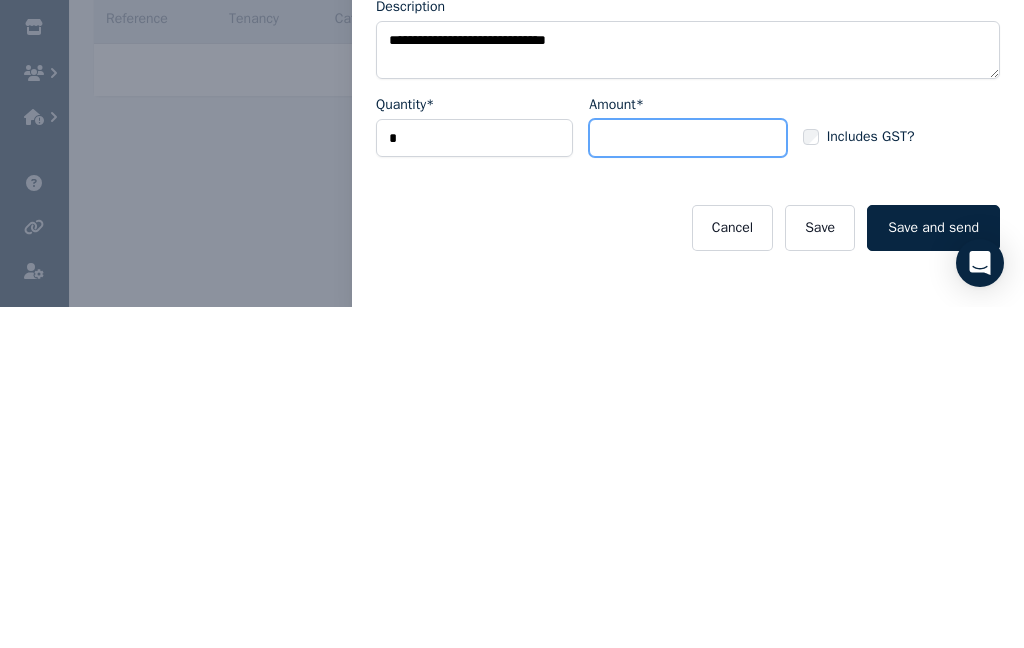 click on "Amount*" at bounding box center [687, 479] 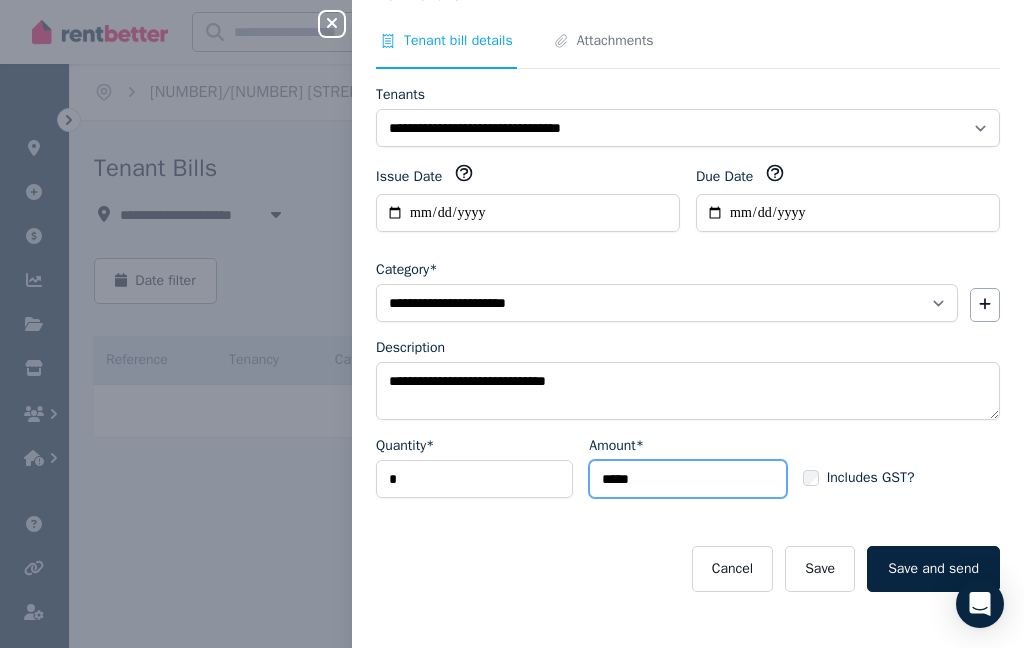type on "*****" 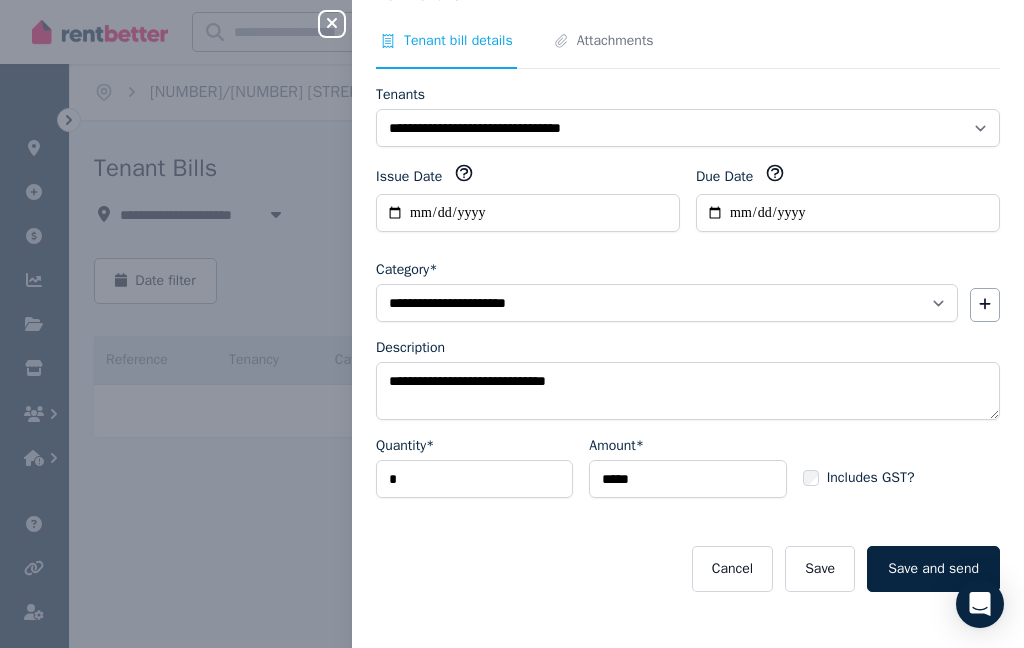 click on "Save" at bounding box center (820, 569) 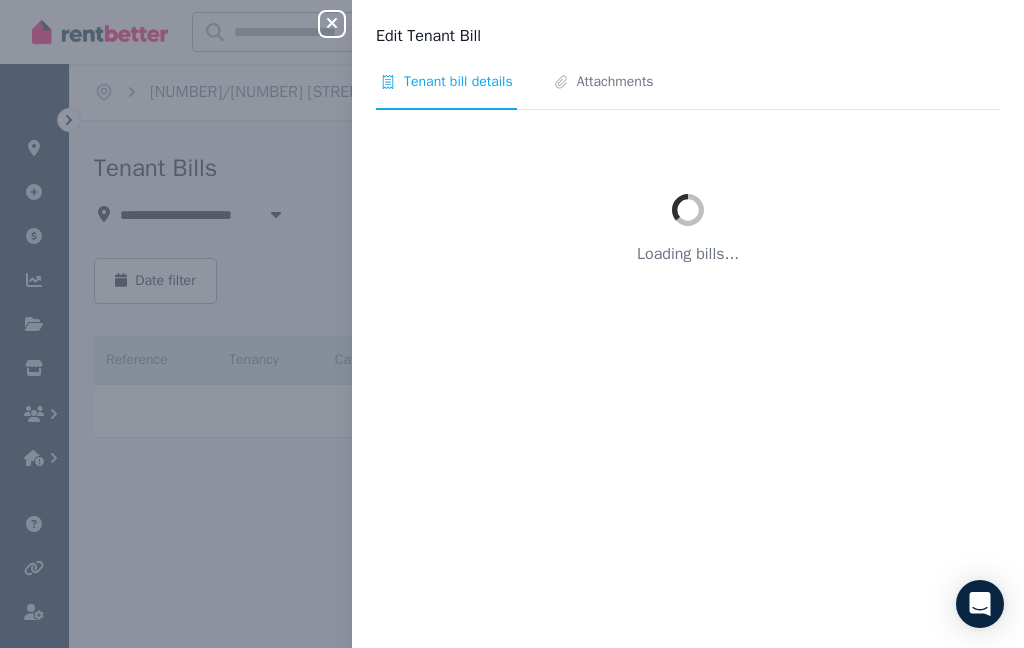 scroll, scrollTop: 0, scrollLeft: 0, axis: both 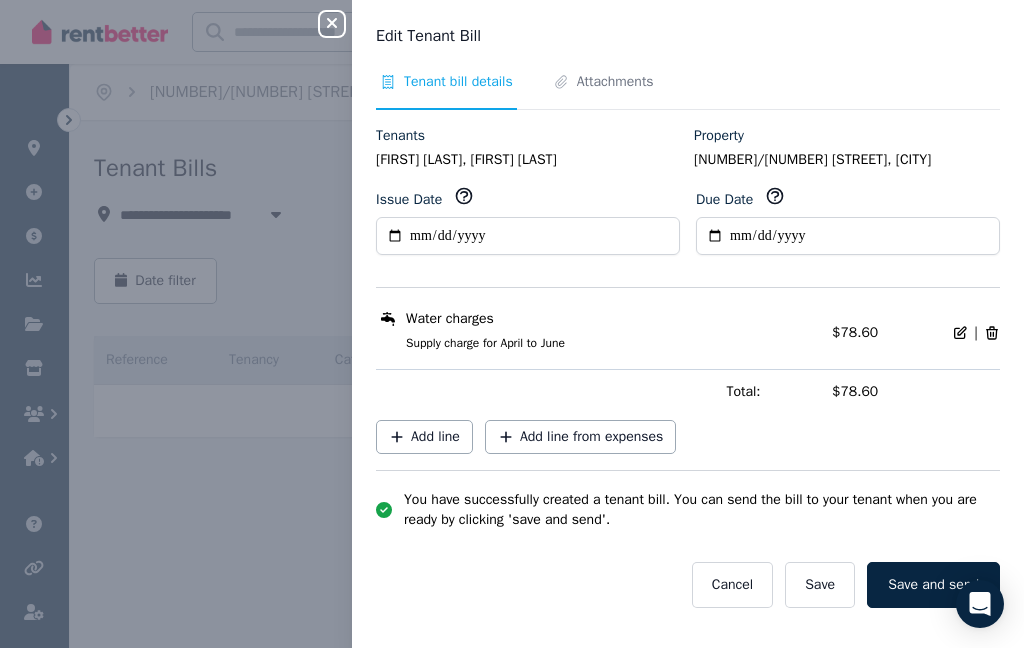 click on "Attachments" at bounding box center [615, 82] 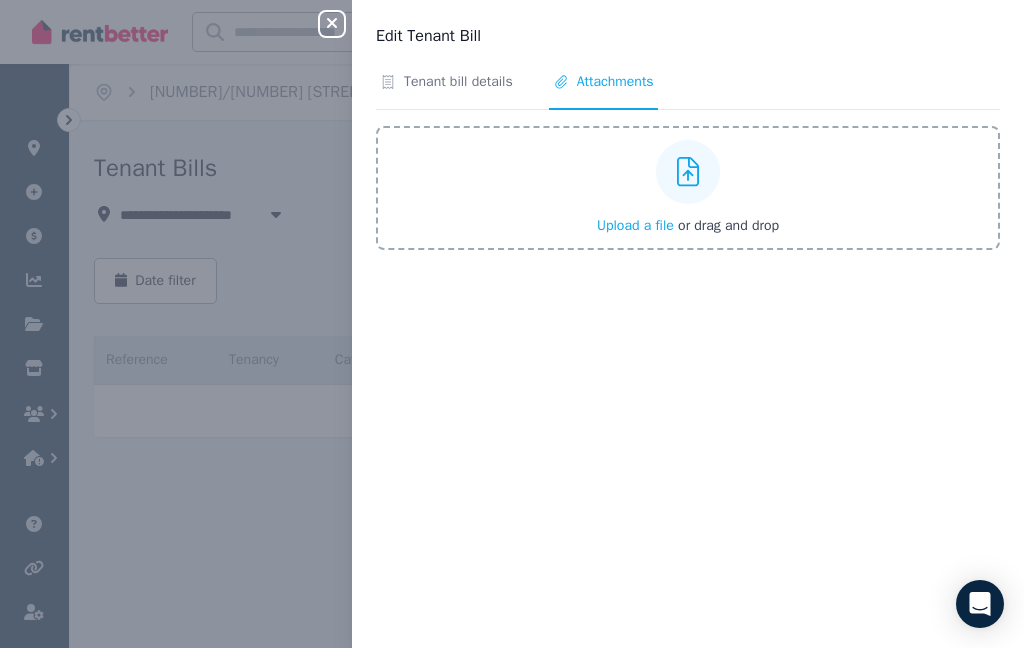 click at bounding box center [688, 172] 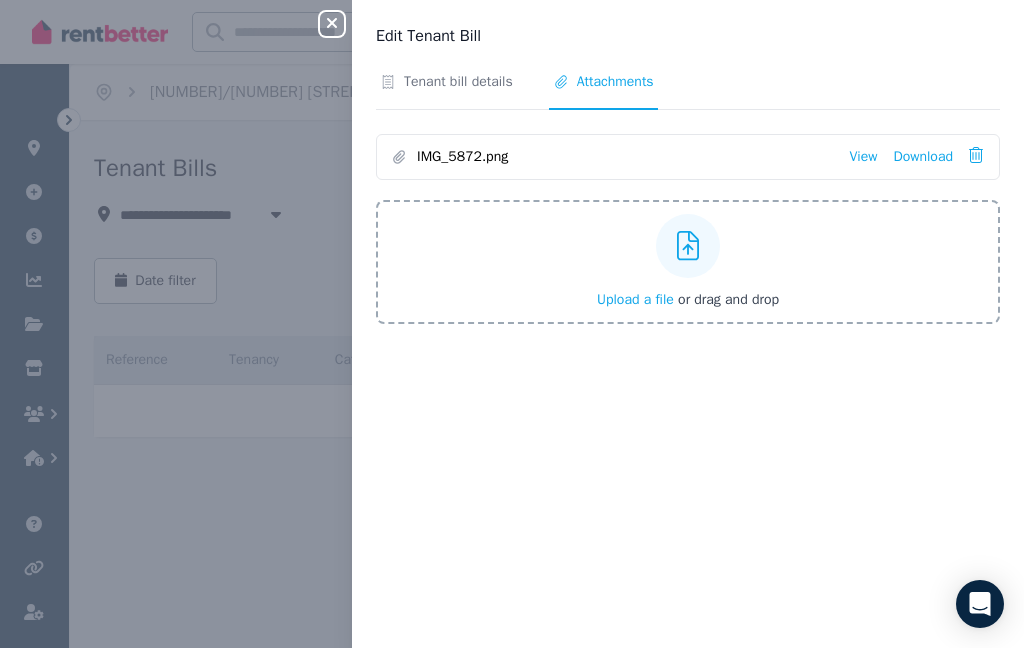 click on "View" at bounding box center [863, 157] 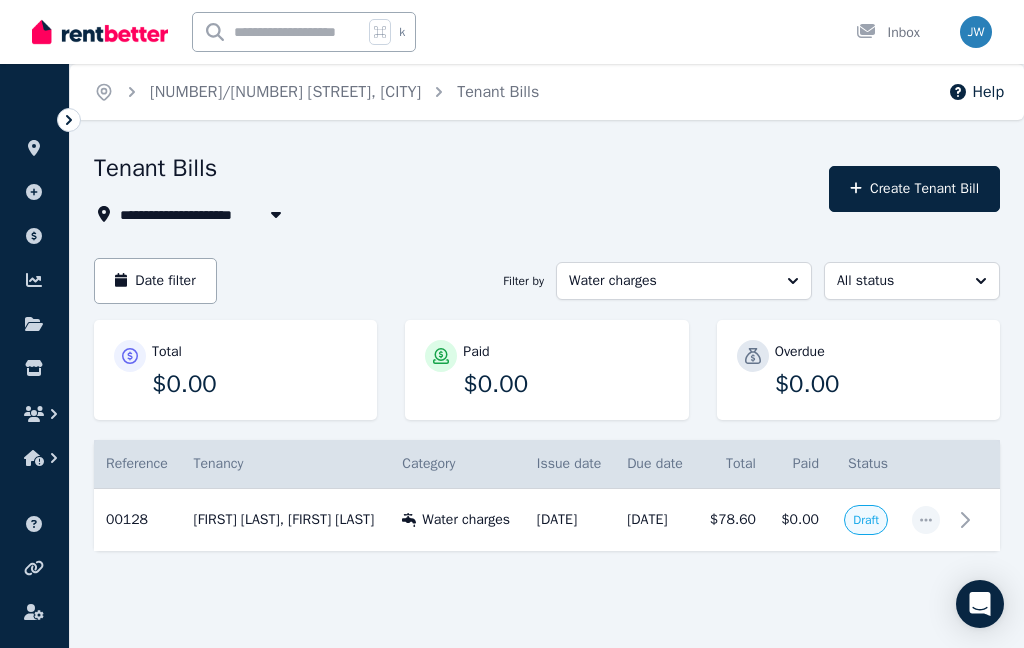 scroll, scrollTop: 5, scrollLeft: 0, axis: vertical 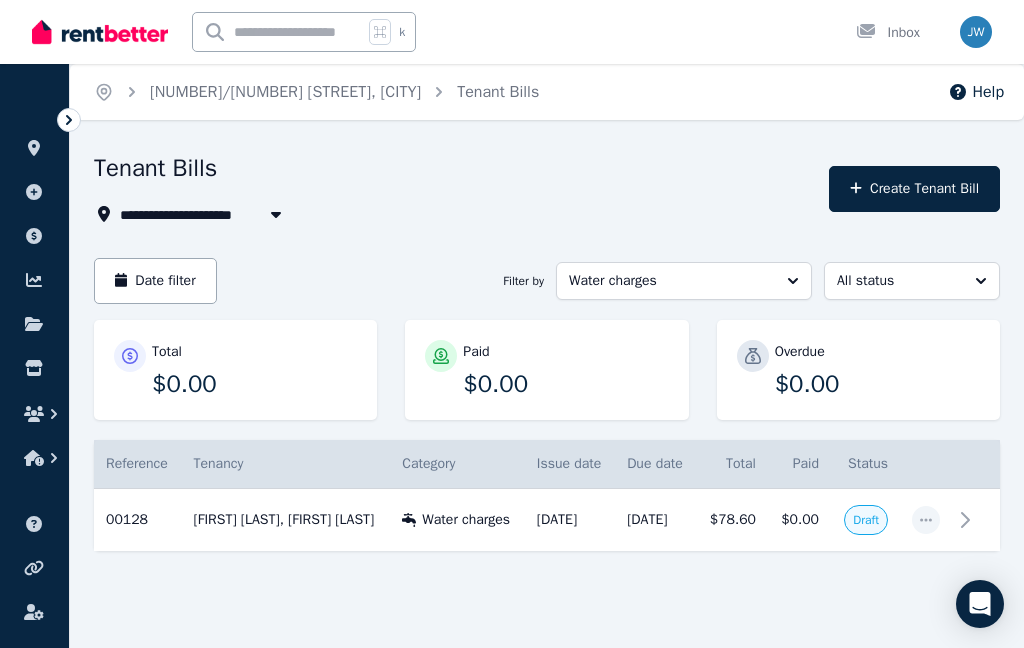 click on "Draft" at bounding box center [866, 520] 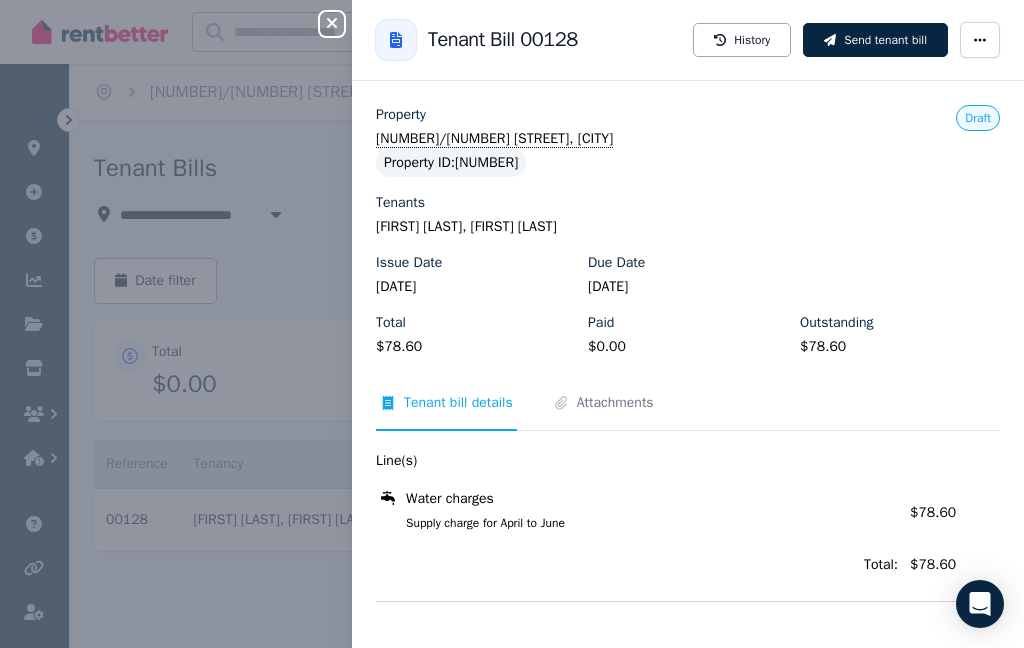 click on "Send tenant bill" at bounding box center [875, 40] 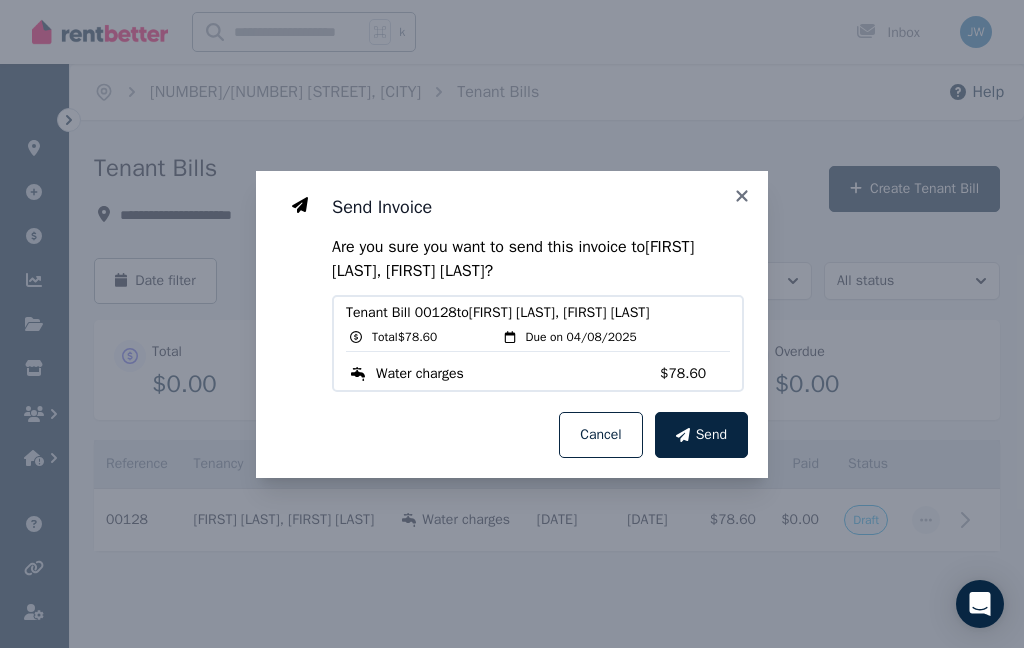click on "Send" at bounding box center (711, 435) 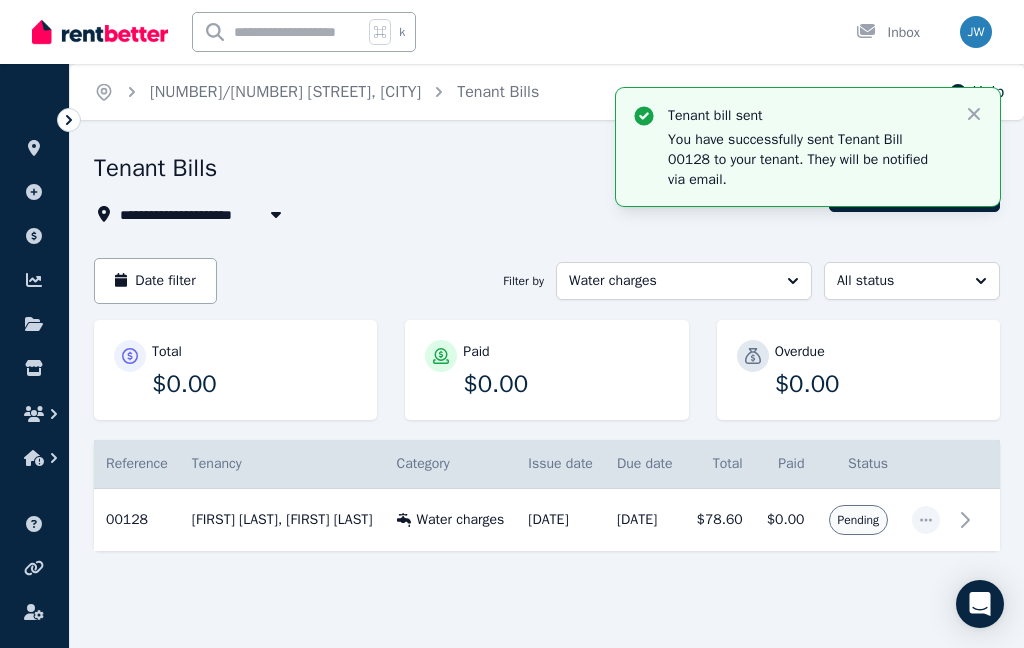 click 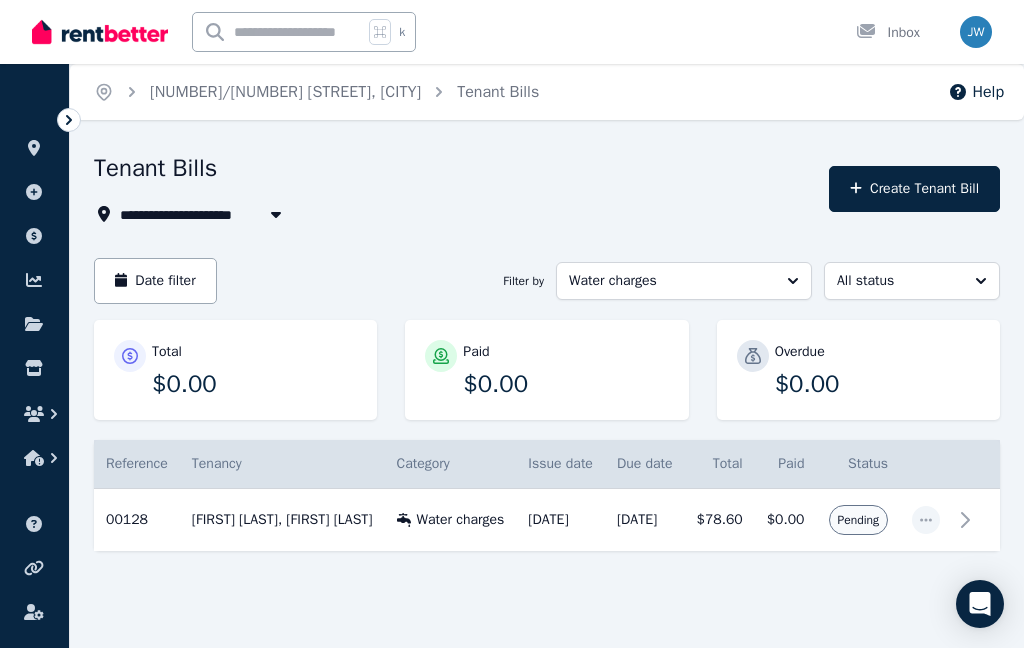 click on "Create Tenant Bill" at bounding box center [914, 189] 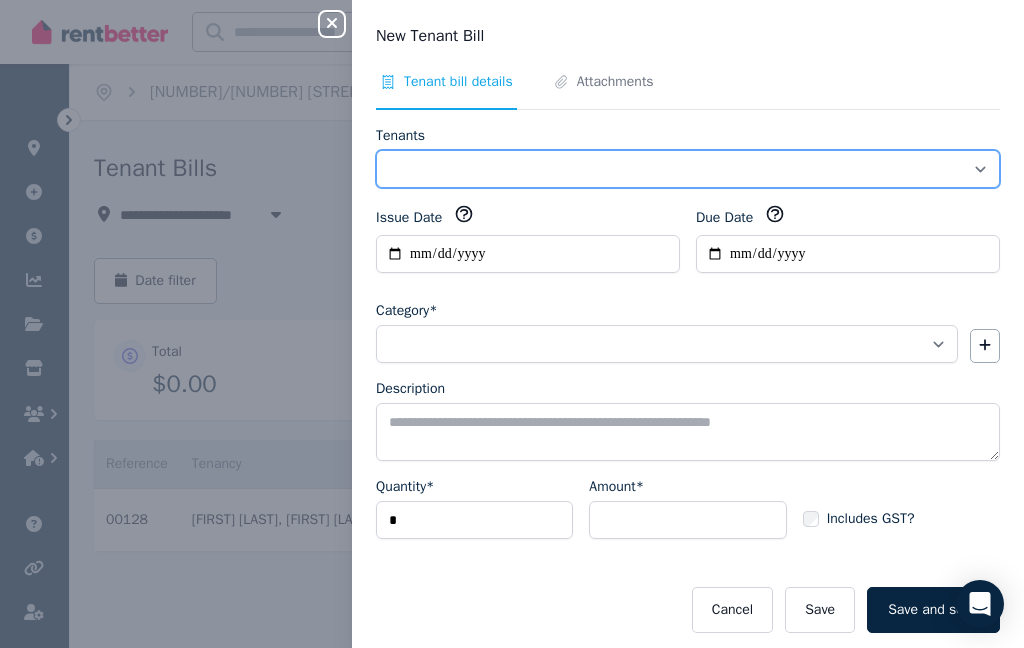 click on "**********" at bounding box center (688, 169) 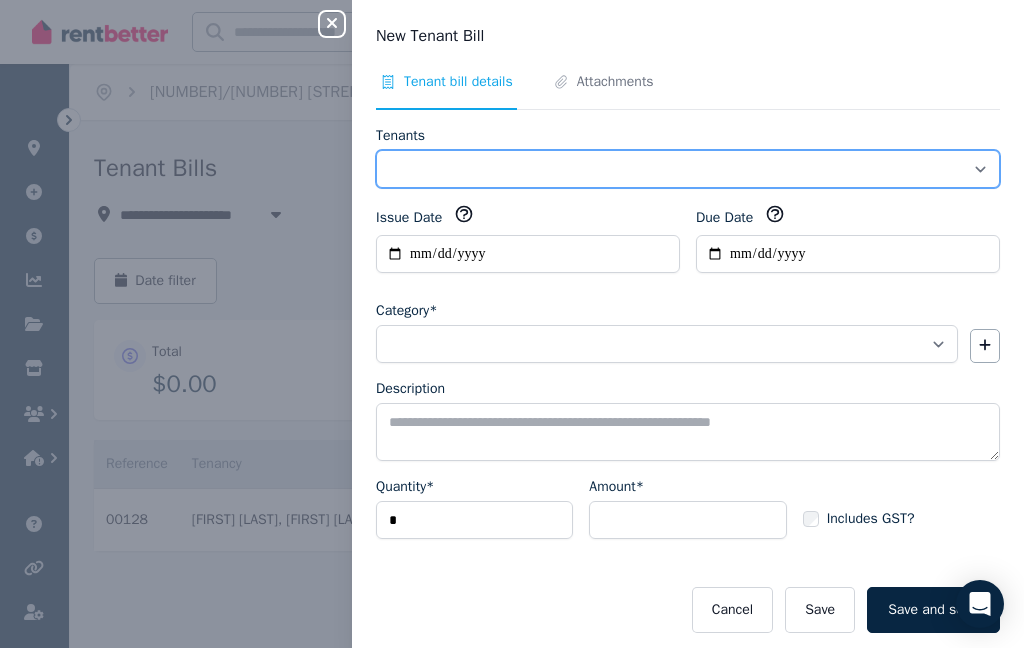 select on "**********" 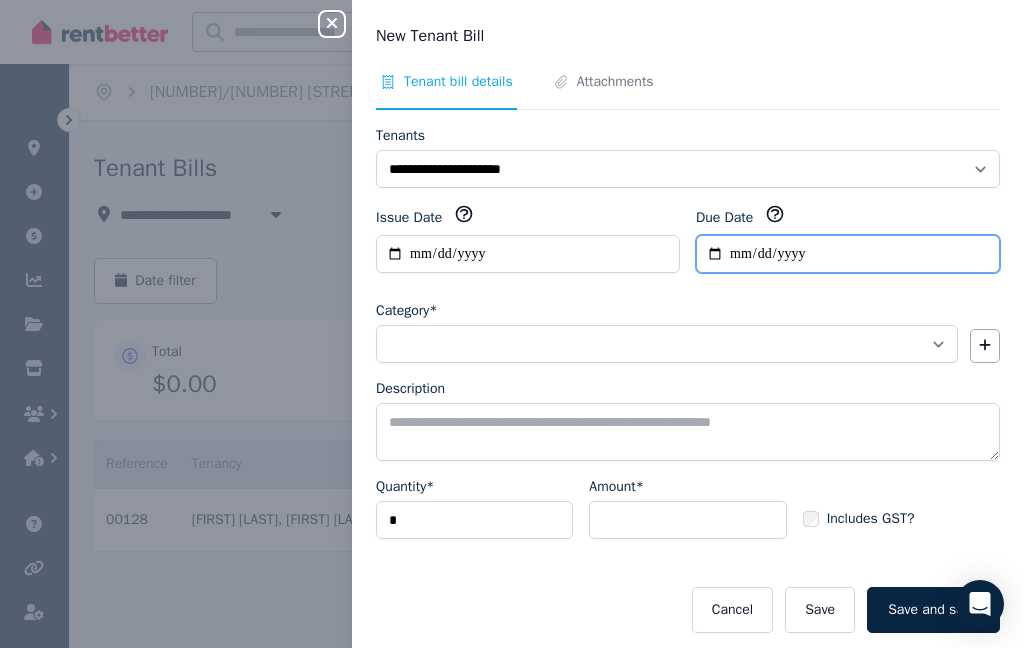 click on "Due Date" at bounding box center (848, 254) 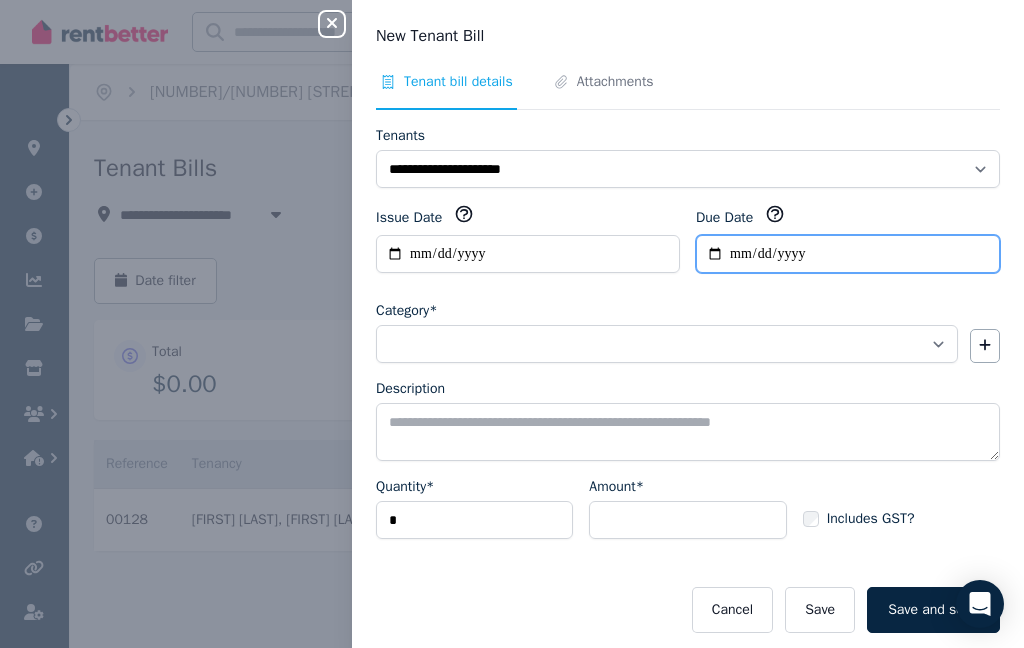 type on "**********" 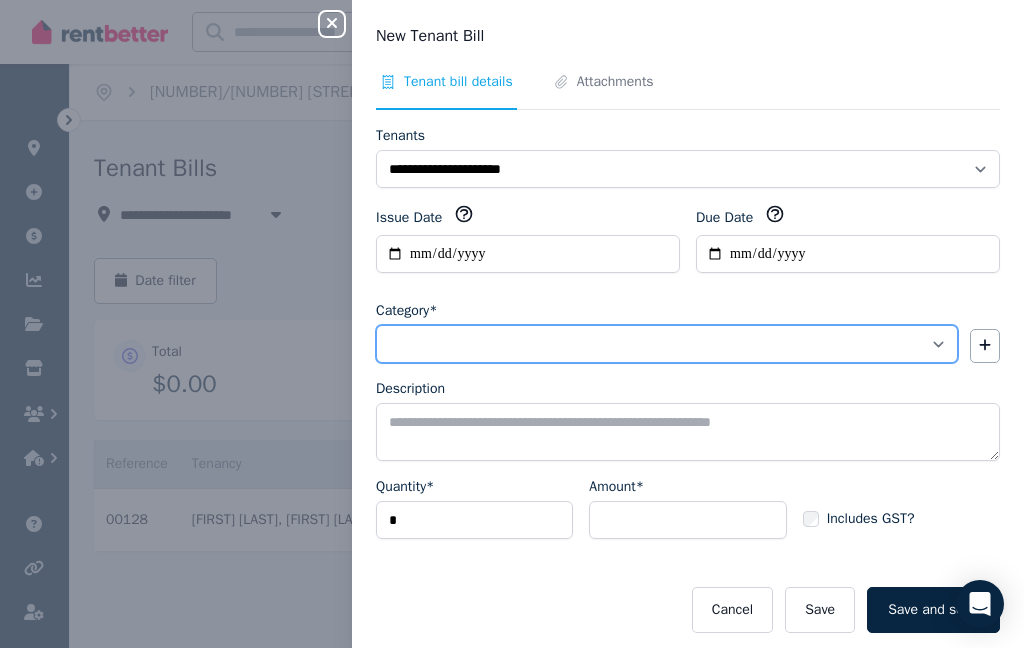 click on "**********" at bounding box center (667, 344) 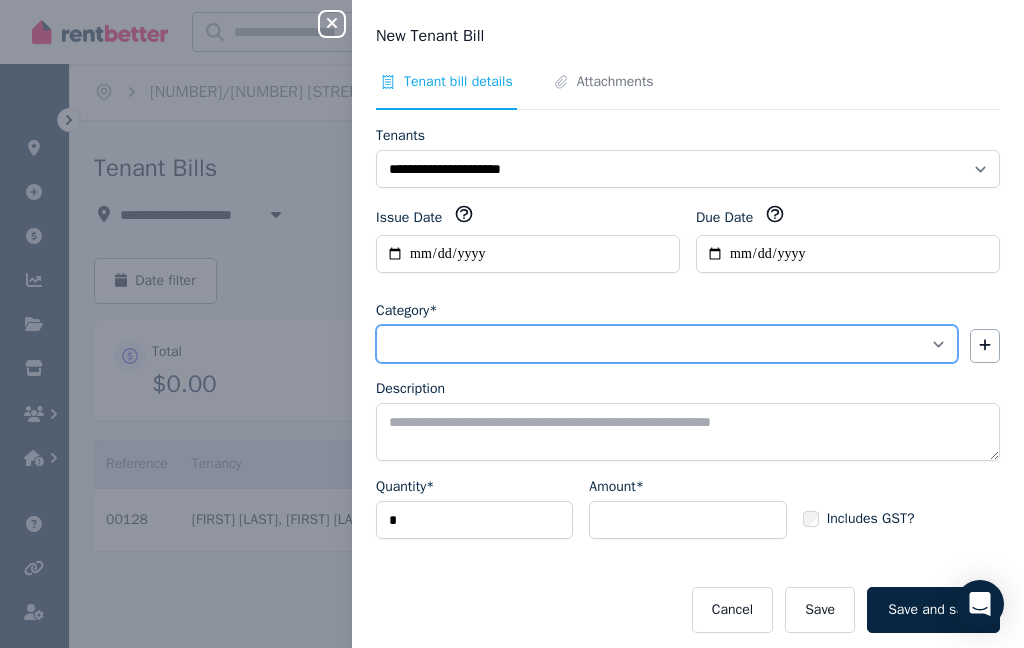 select on "**********" 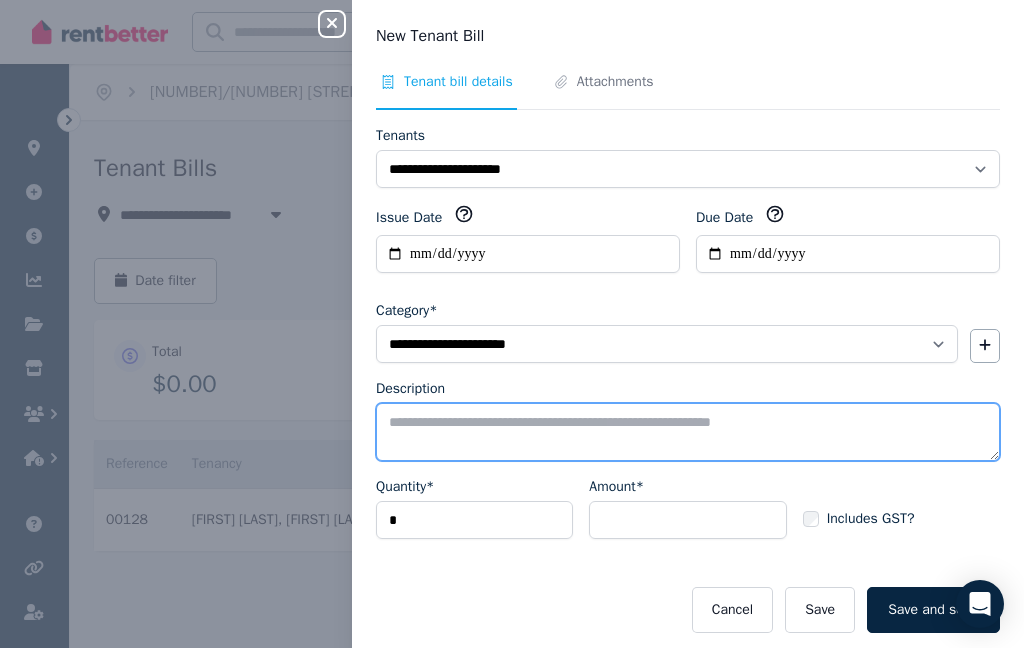 click on "Description" at bounding box center [688, 432] 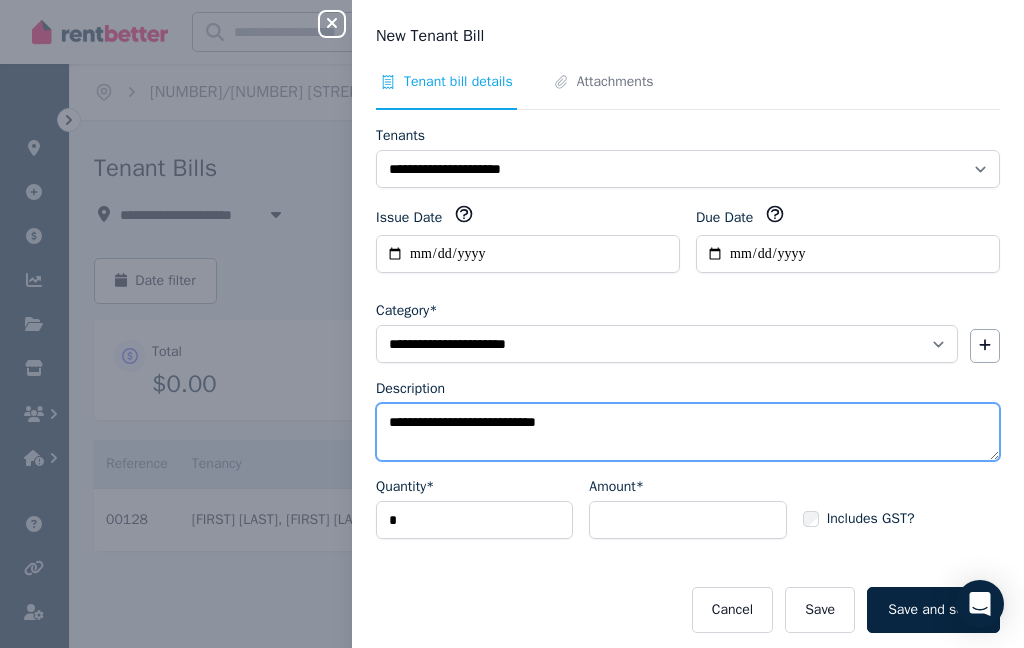 type on "**********" 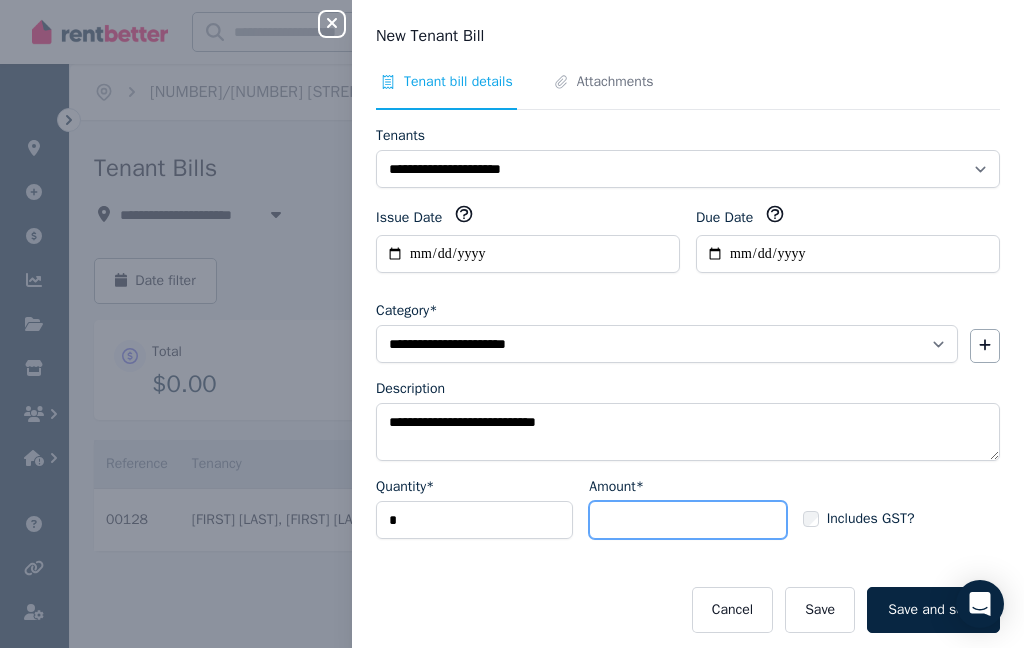 click on "Amount*" at bounding box center [687, 520] 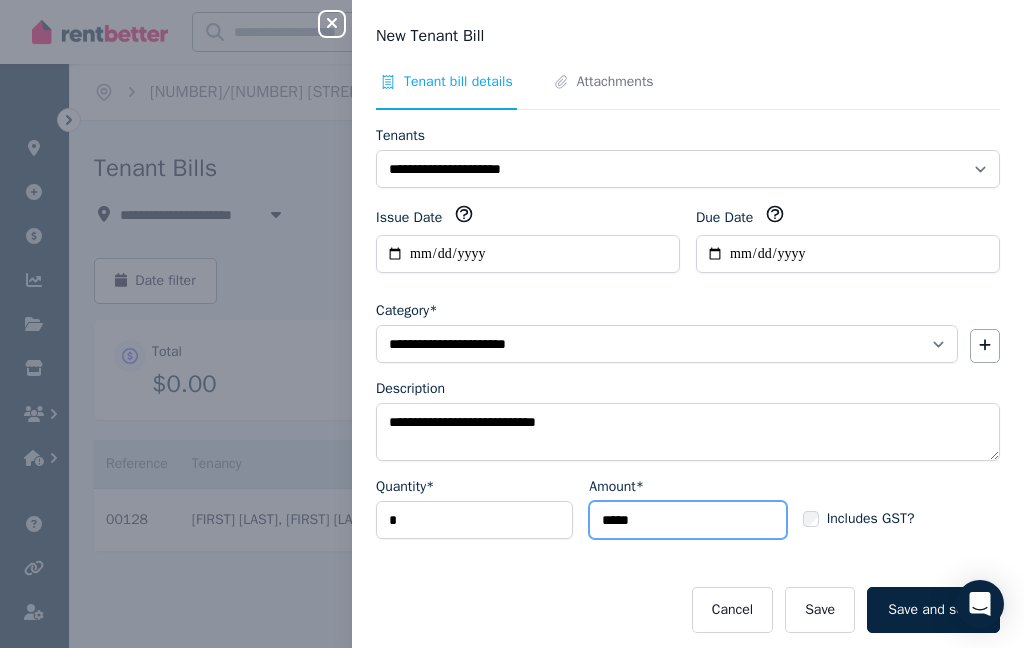 type on "*****" 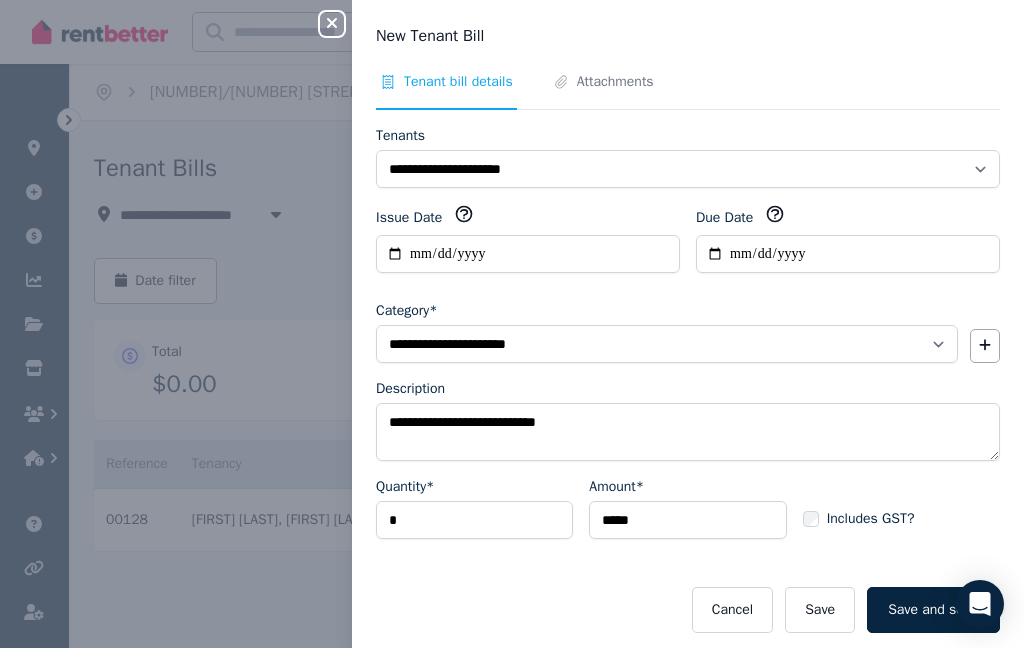 click on "Save" at bounding box center [820, 610] 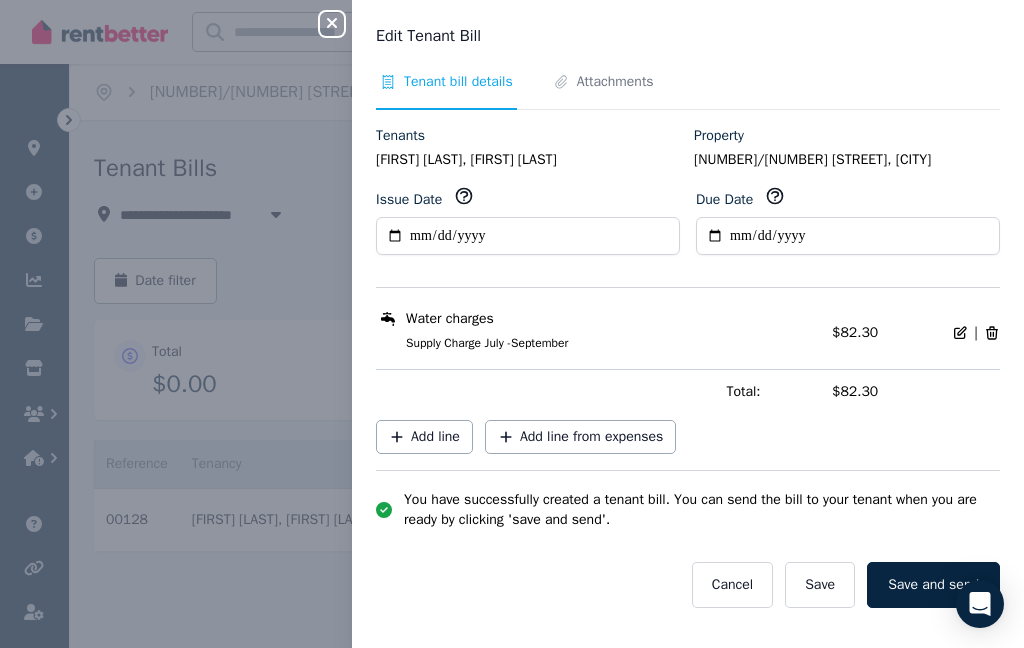 click on "Attachments" at bounding box center (615, 82) 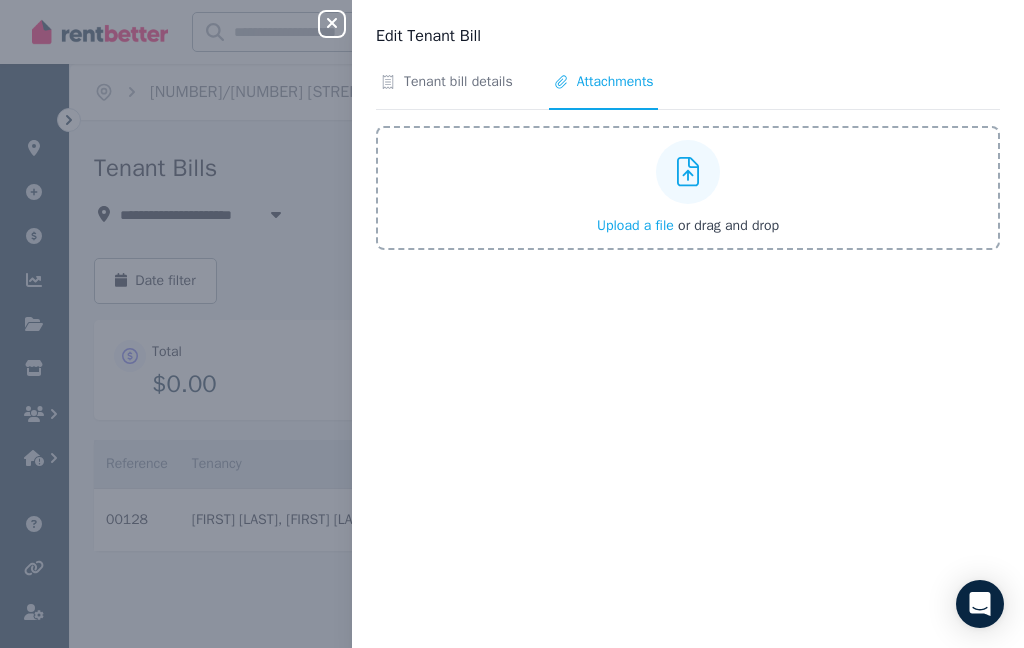 click on "Upload a file" at bounding box center (635, 225) 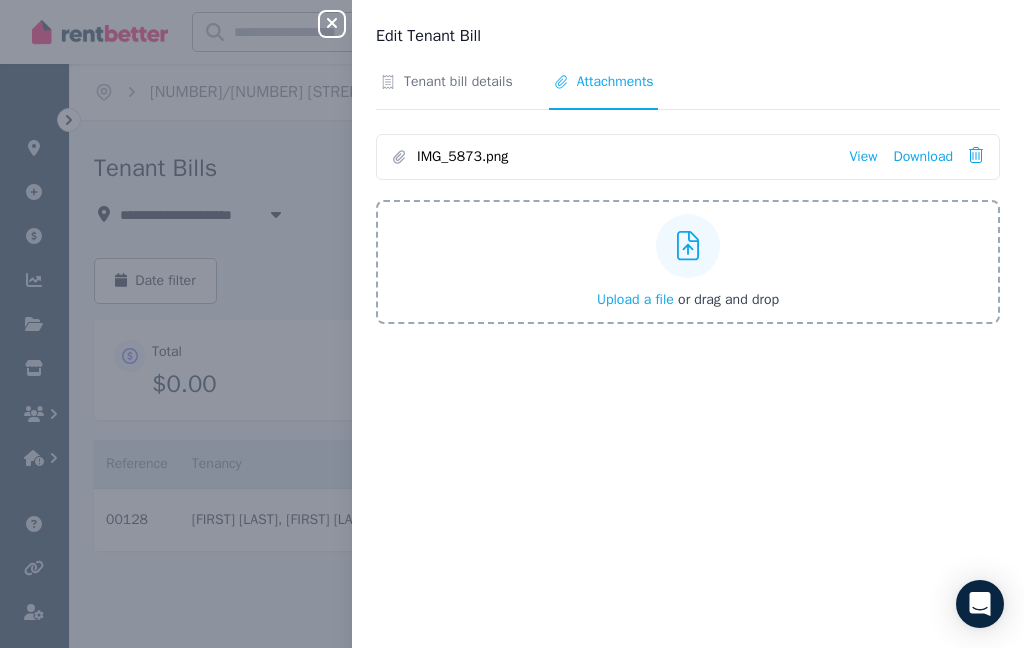 click on "View" at bounding box center [863, 157] 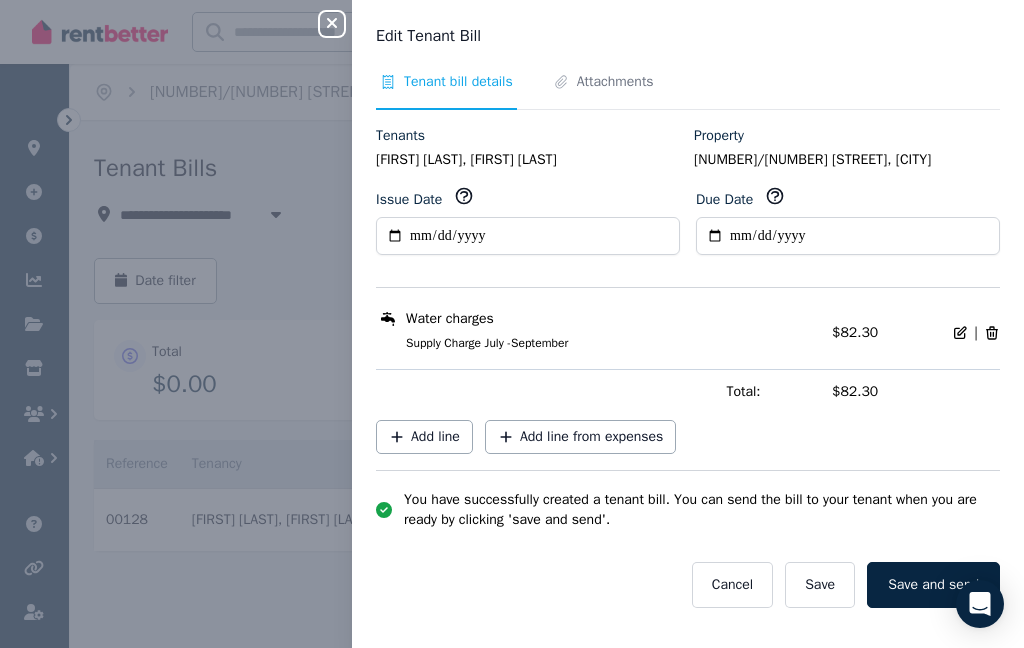 click on "Attachments" at bounding box center [615, 82] 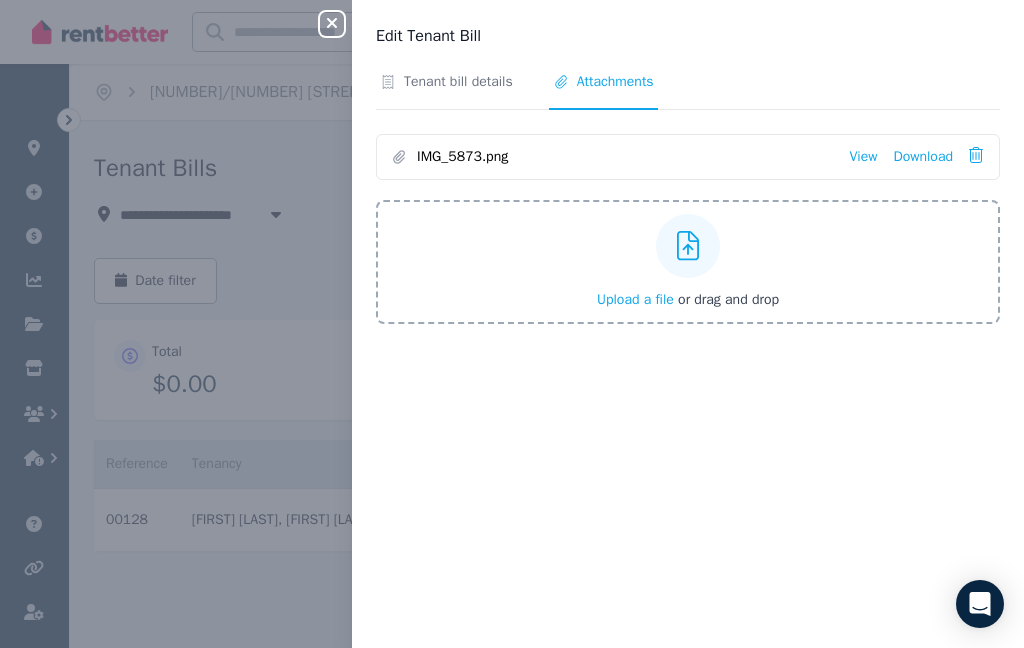 click on "Tenant bill details" at bounding box center (458, 82) 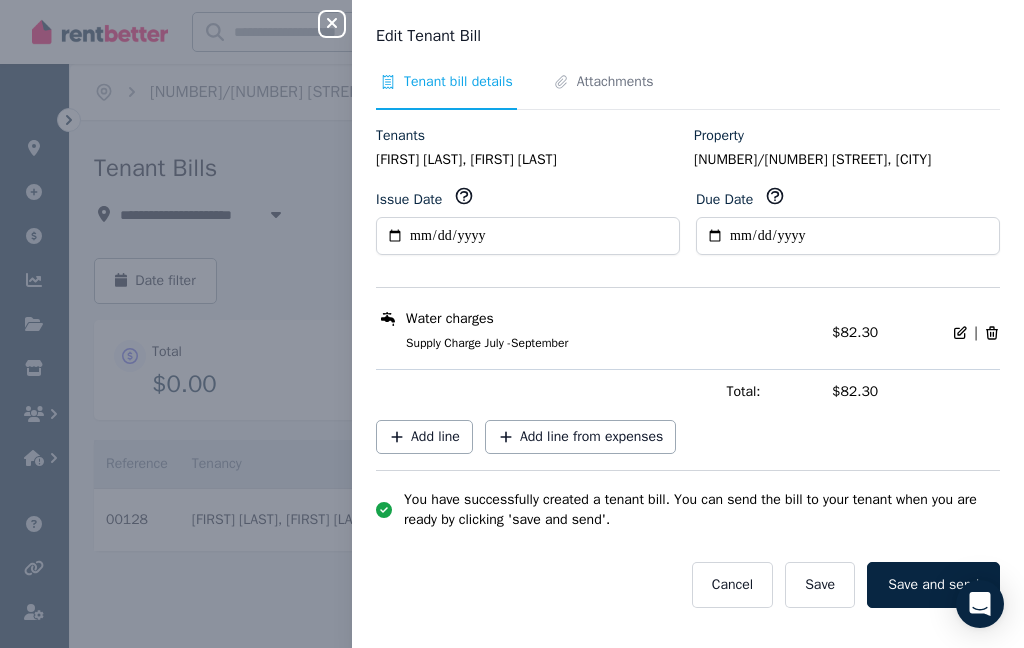 click on "Save and send" at bounding box center [933, 585] 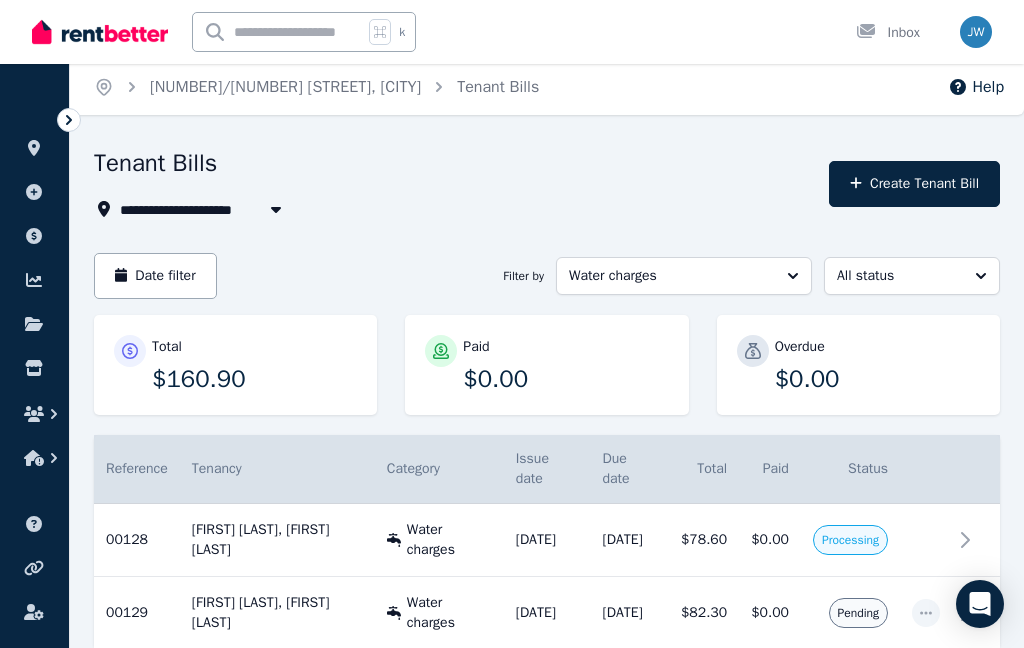click at bounding box center (100, 32) 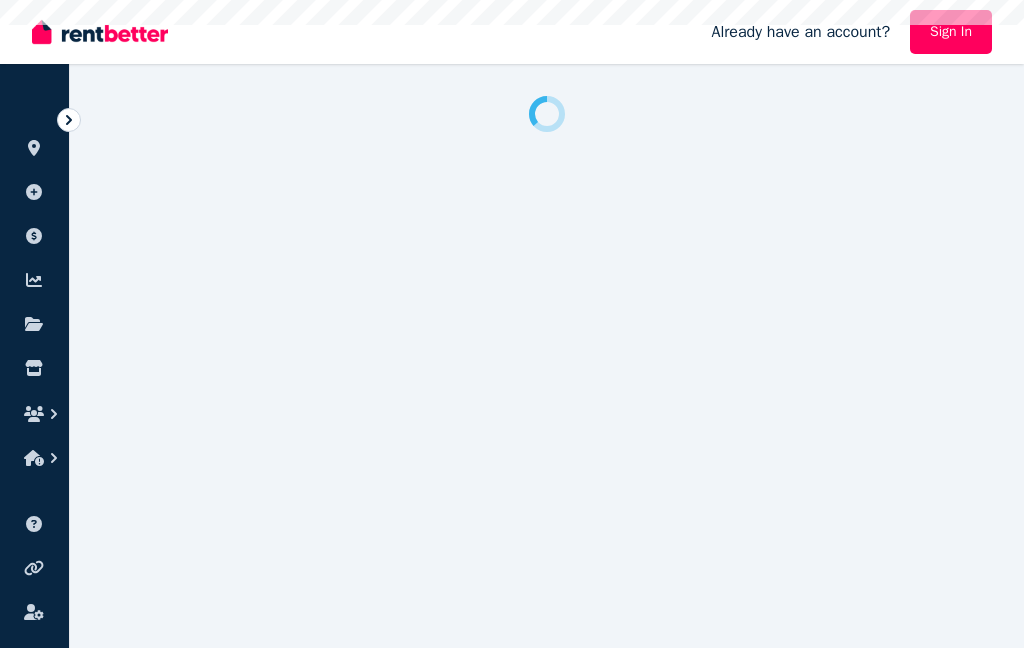 scroll, scrollTop: 0, scrollLeft: 0, axis: both 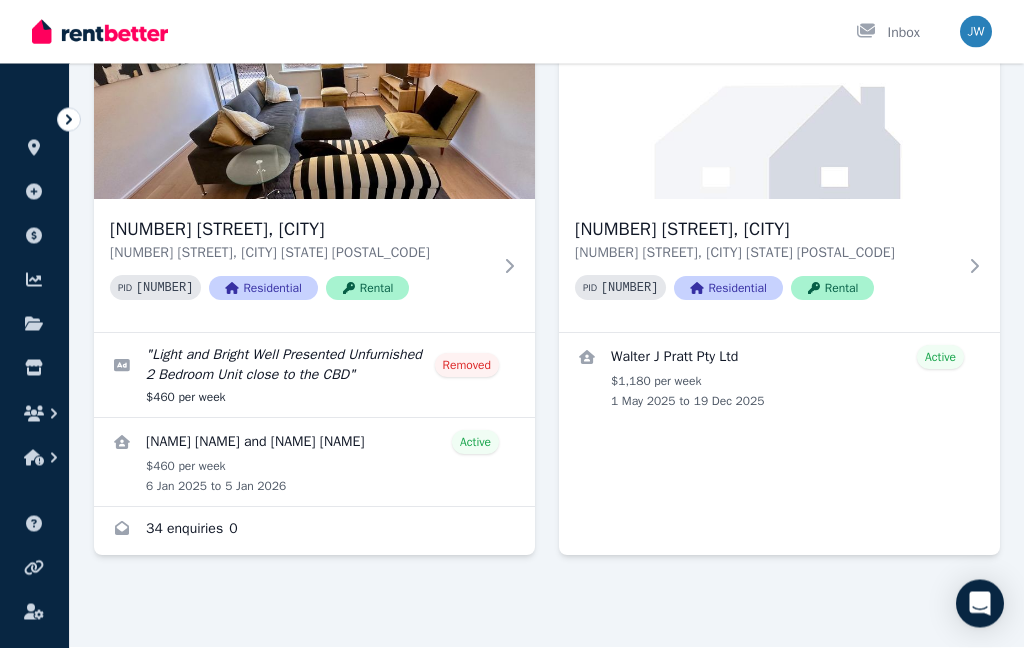 click on "[NUMBER]/[NUMBER] [STREET], [CITY]" at bounding box center (300, 230) 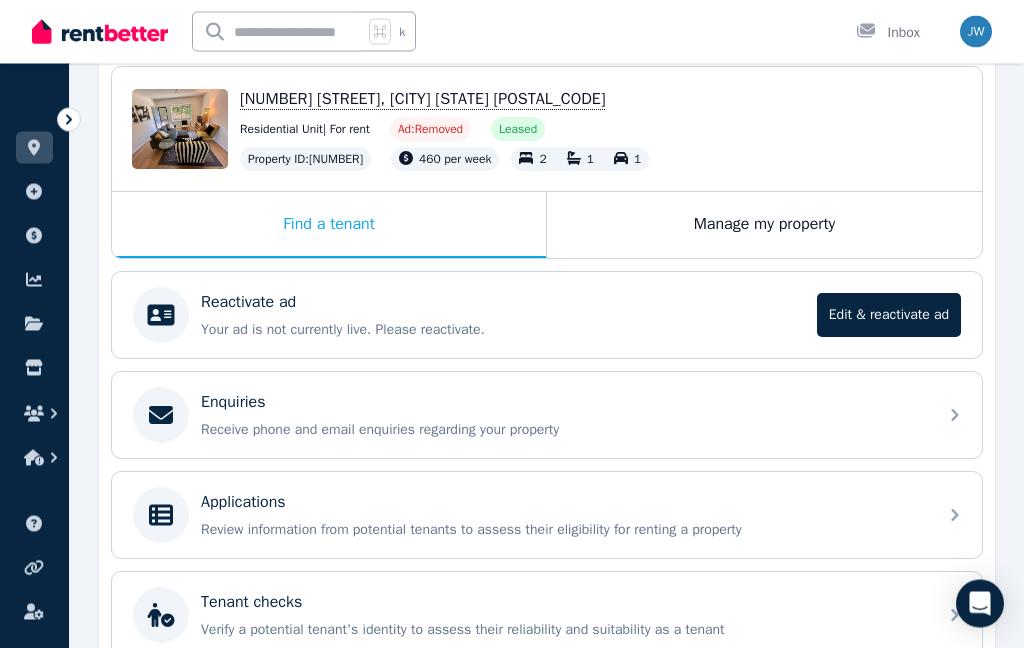 scroll, scrollTop: 204, scrollLeft: 0, axis: vertical 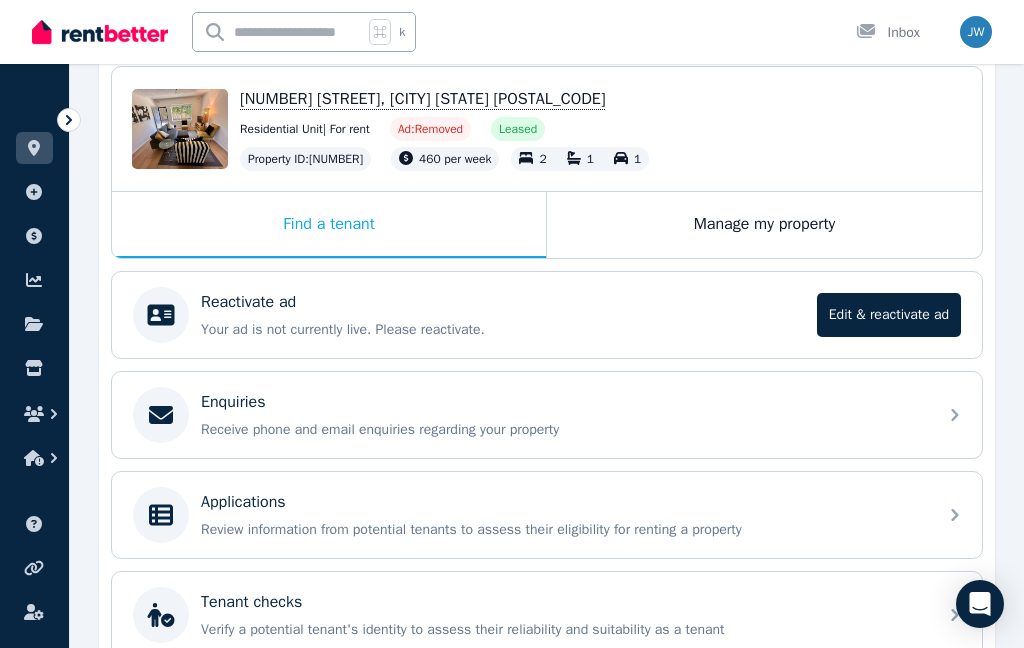 click on "Manage my property" at bounding box center (764, 225) 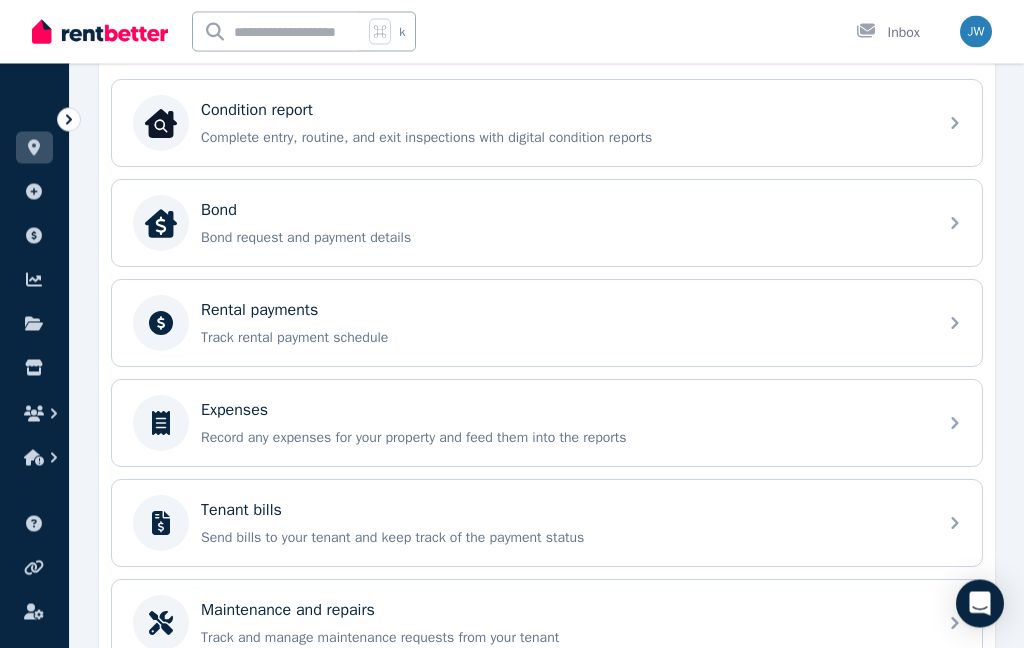 scroll, scrollTop: 653, scrollLeft: 0, axis: vertical 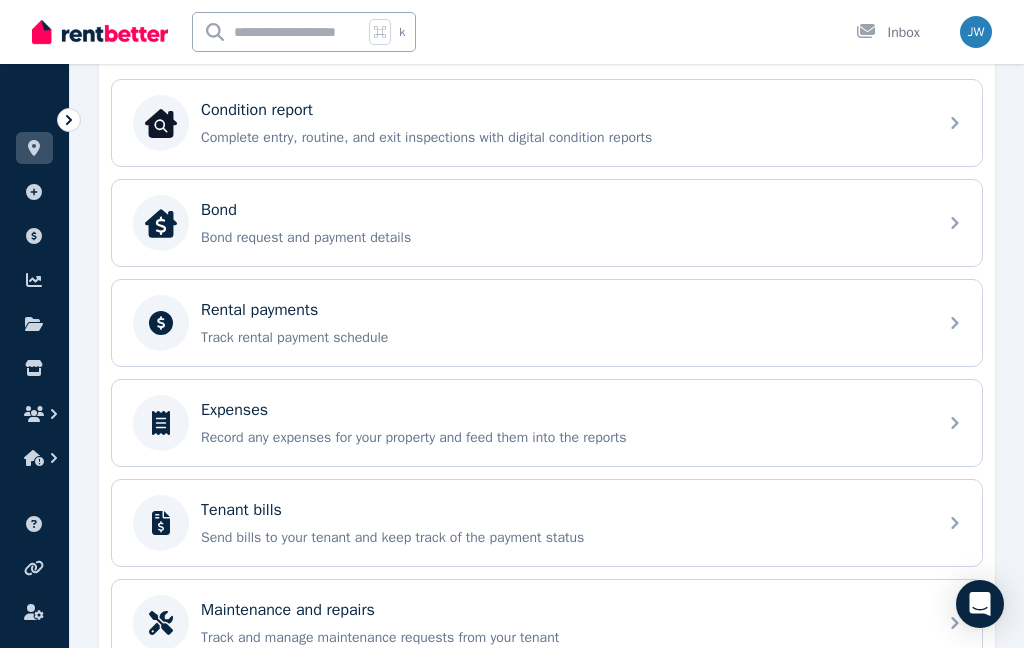click on "Record any expenses for your property and feed them into the reports" at bounding box center (563, 438) 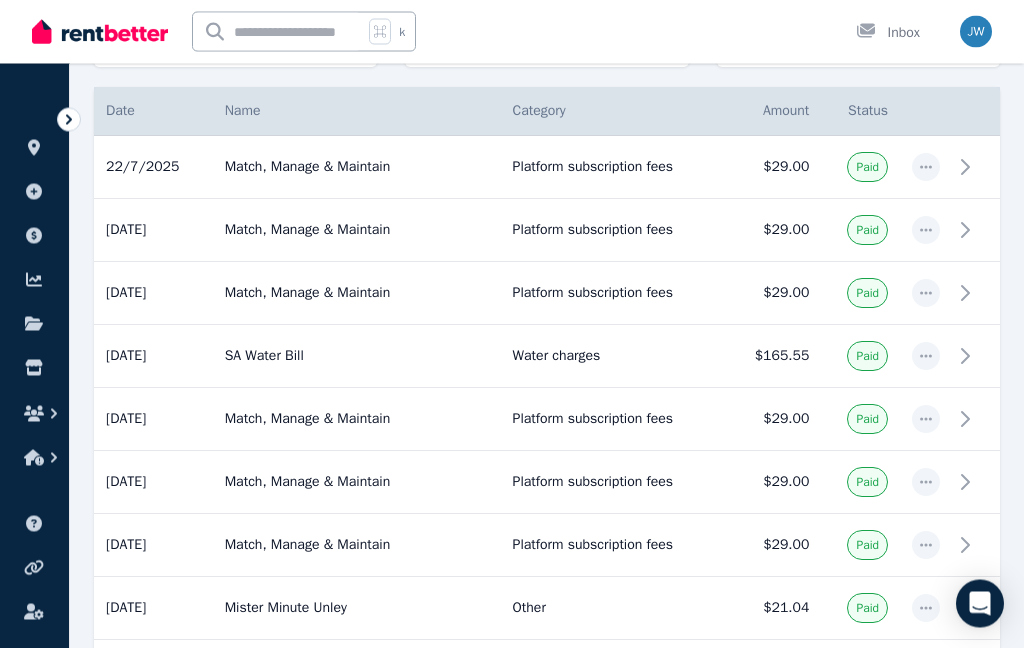 scroll, scrollTop: 357, scrollLeft: 0, axis: vertical 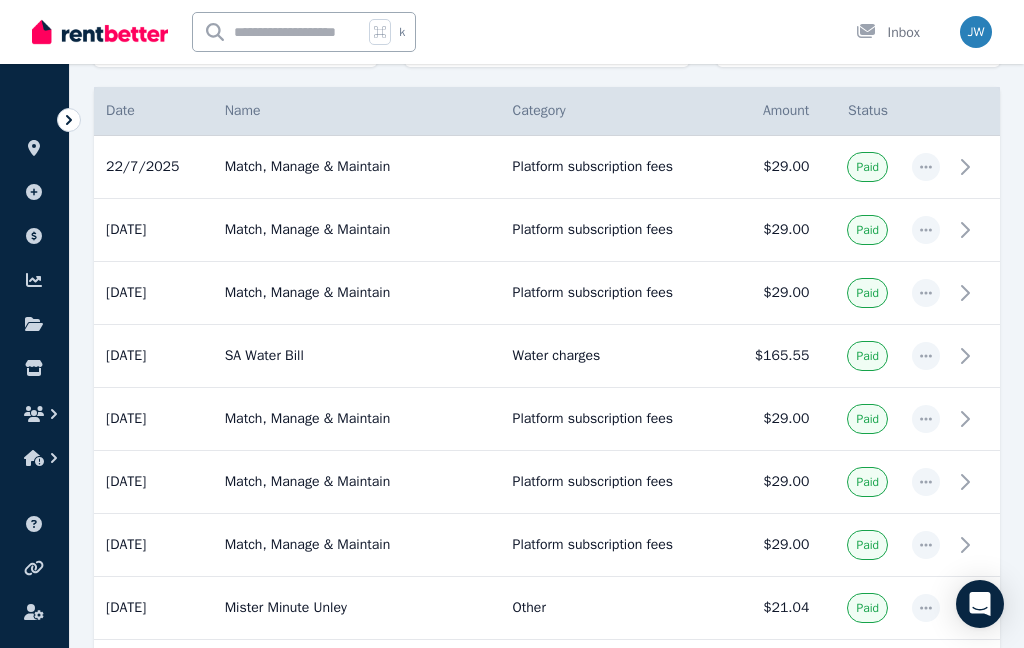 click at bounding box center (976, 356) 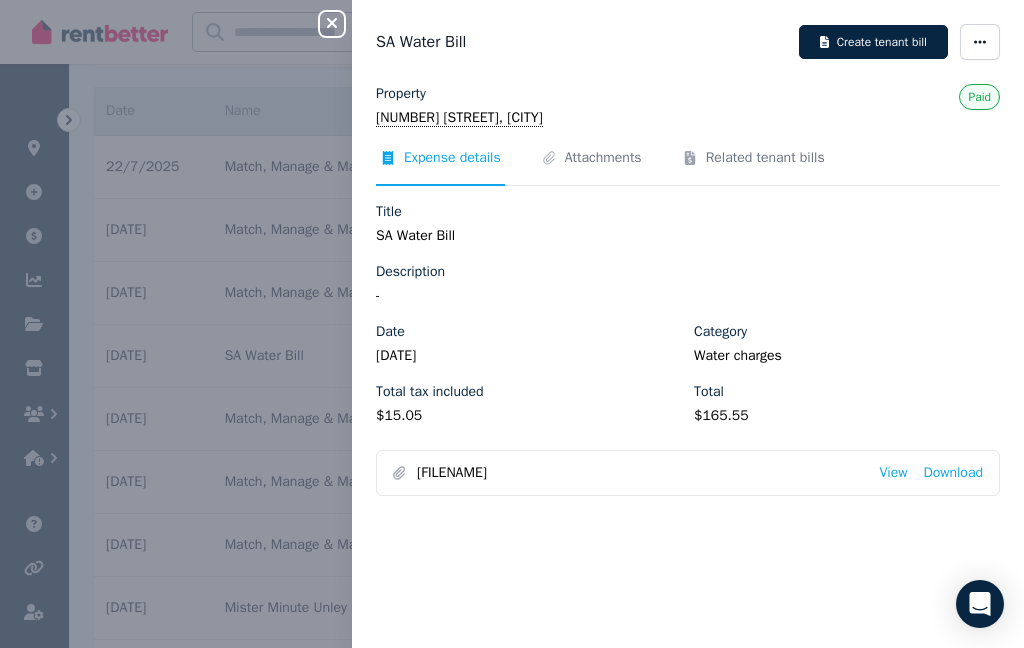 click on "View" at bounding box center [893, 473] 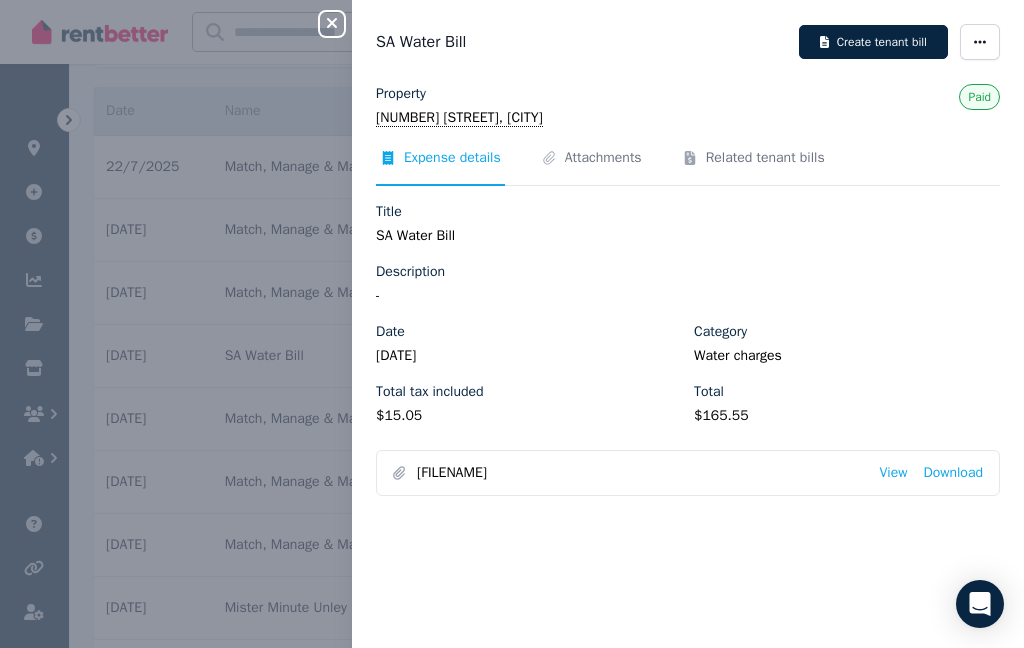 scroll, scrollTop: 437, scrollLeft: 0, axis: vertical 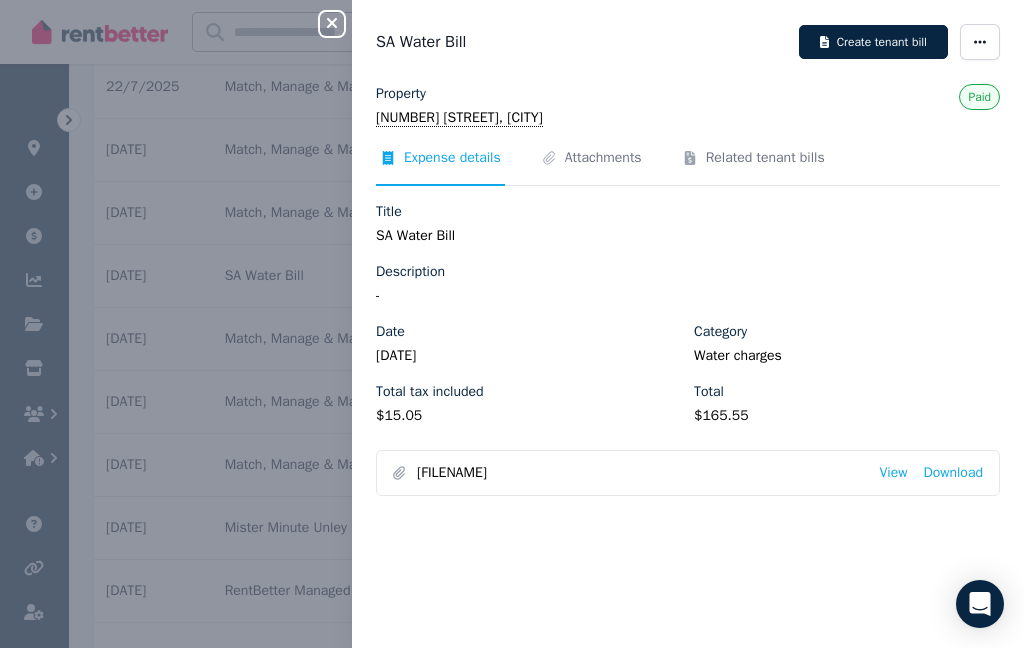 click 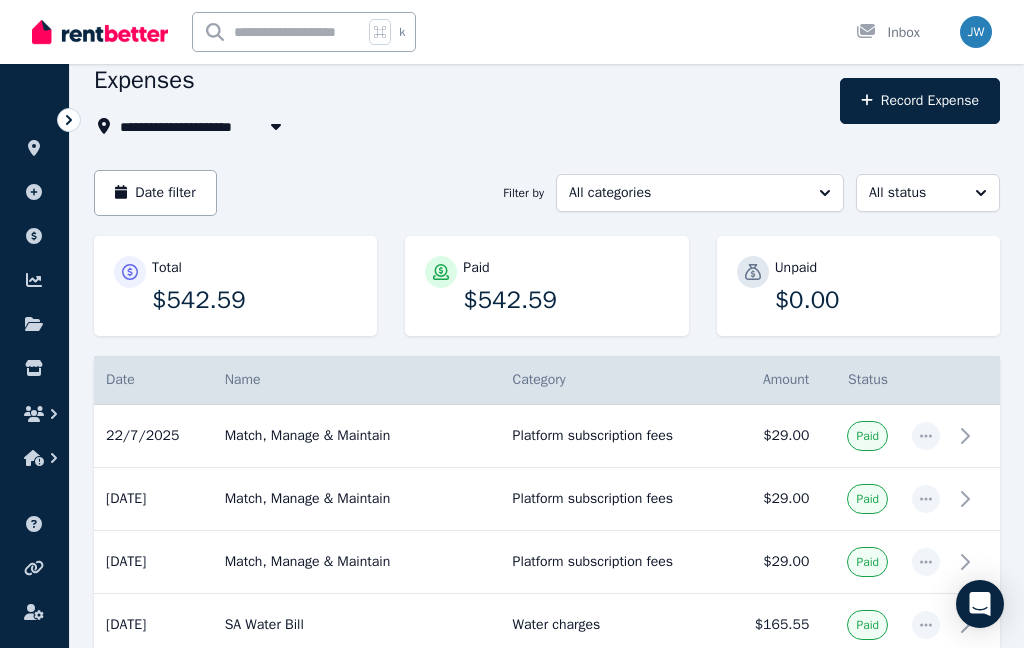 scroll, scrollTop: 0, scrollLeft: 0, axis: both 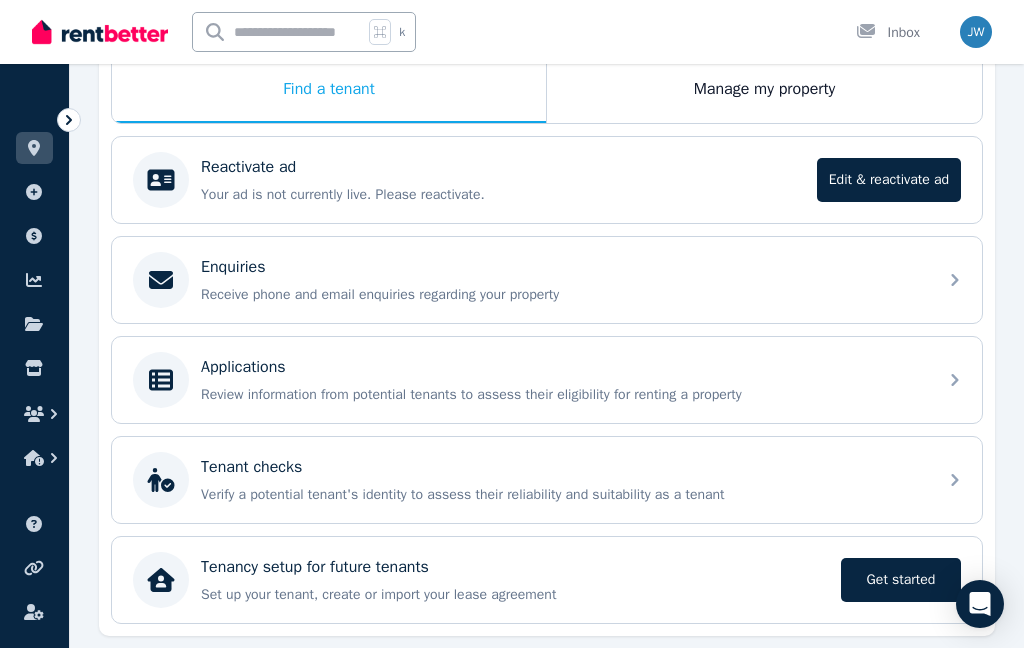 click on "Manage my property" at bounding box center (764, 90) 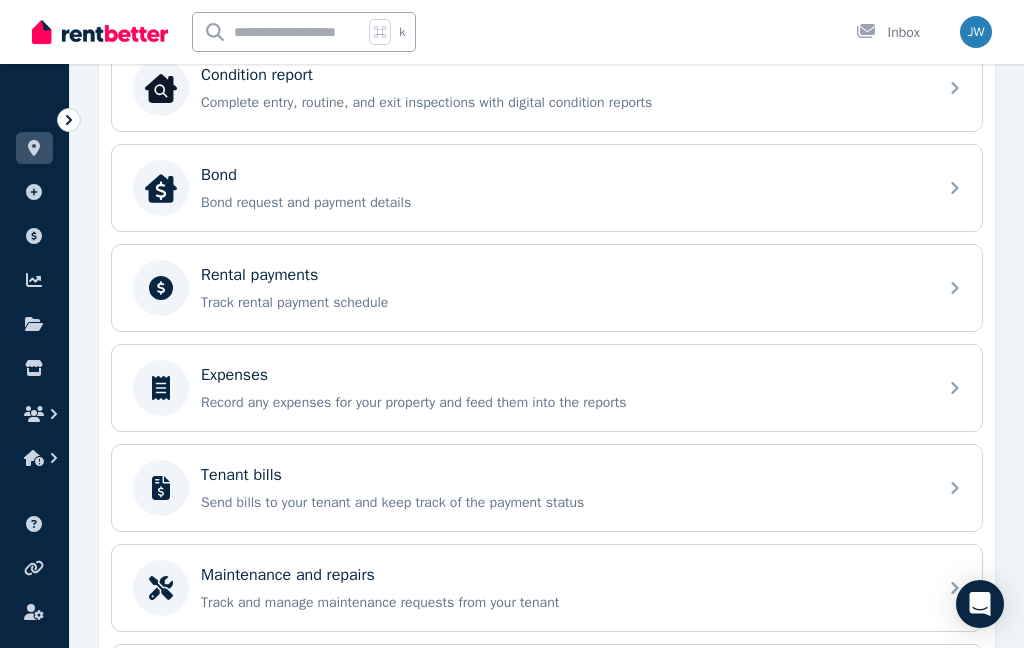 scroll, scrollTop: 689, scrollLeft: 0, axis: vertical 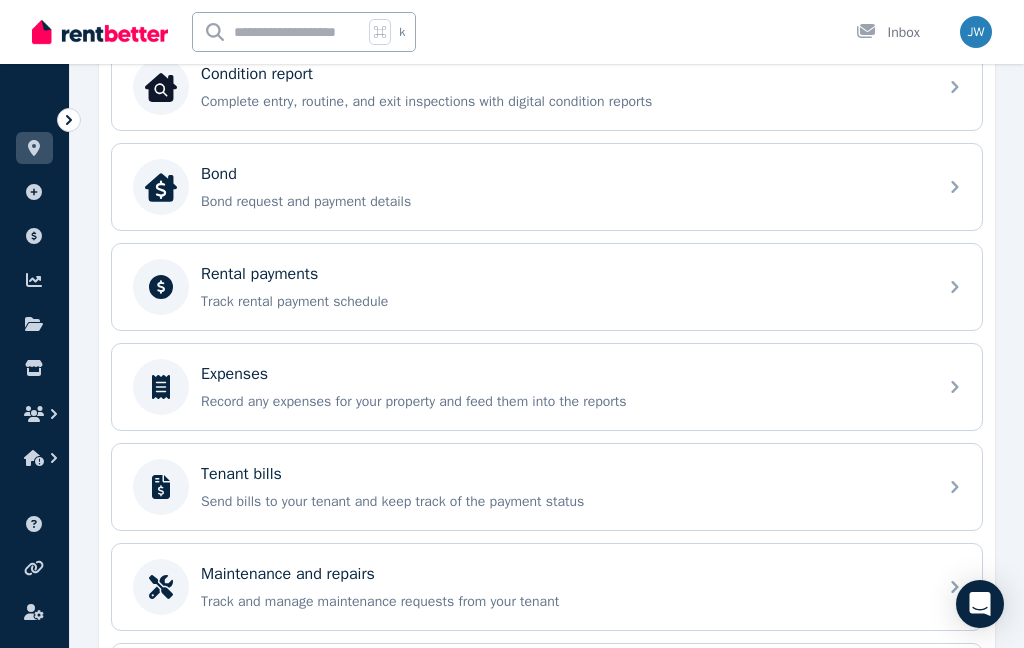 click 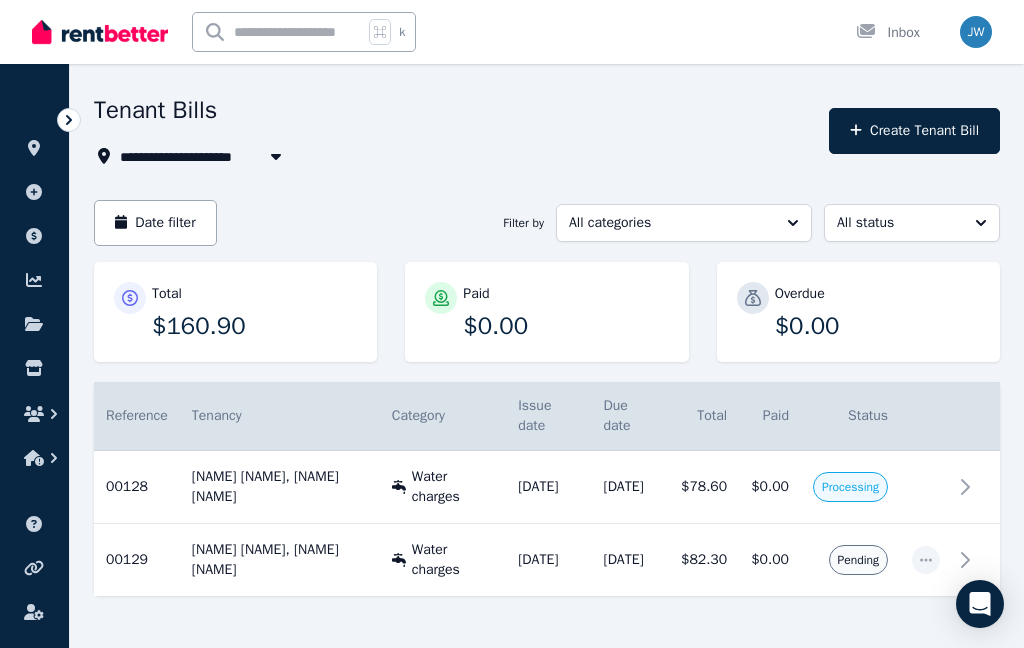 scroll, scrollTop: 114, scrollLeft: 0, axis: vertical 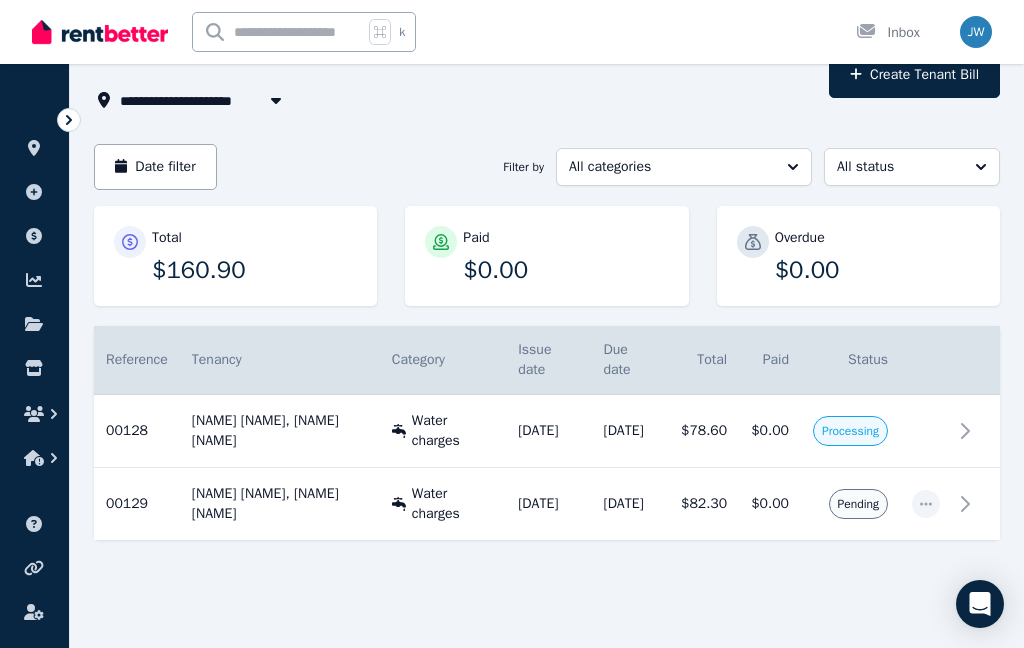 click at bounding box center [100, 32] 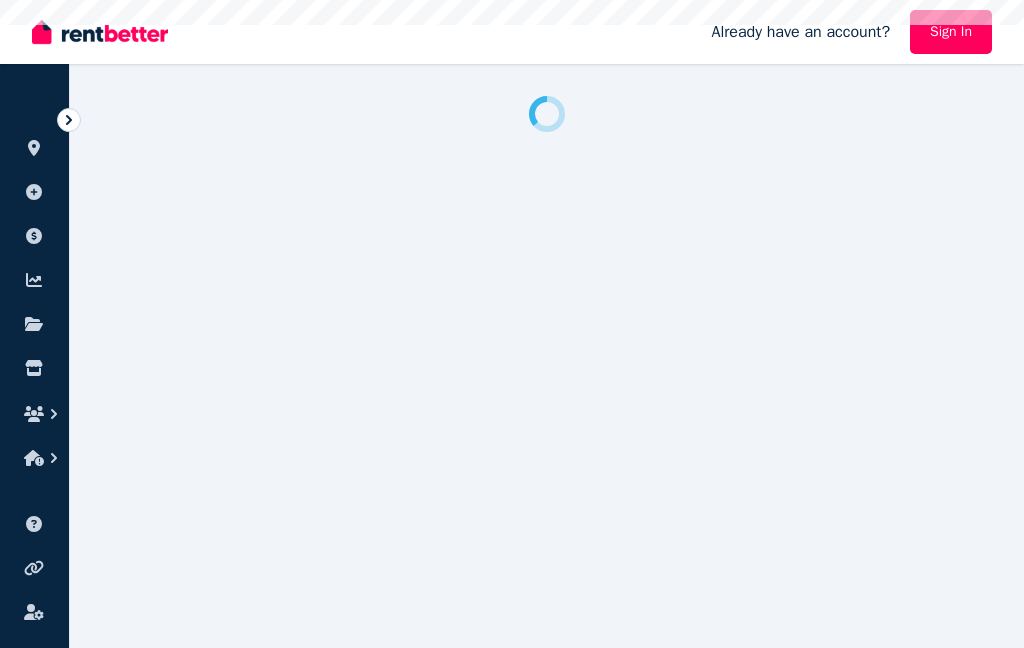 scroll, scrollTop: 0, scrollLeft: 0, axis: both 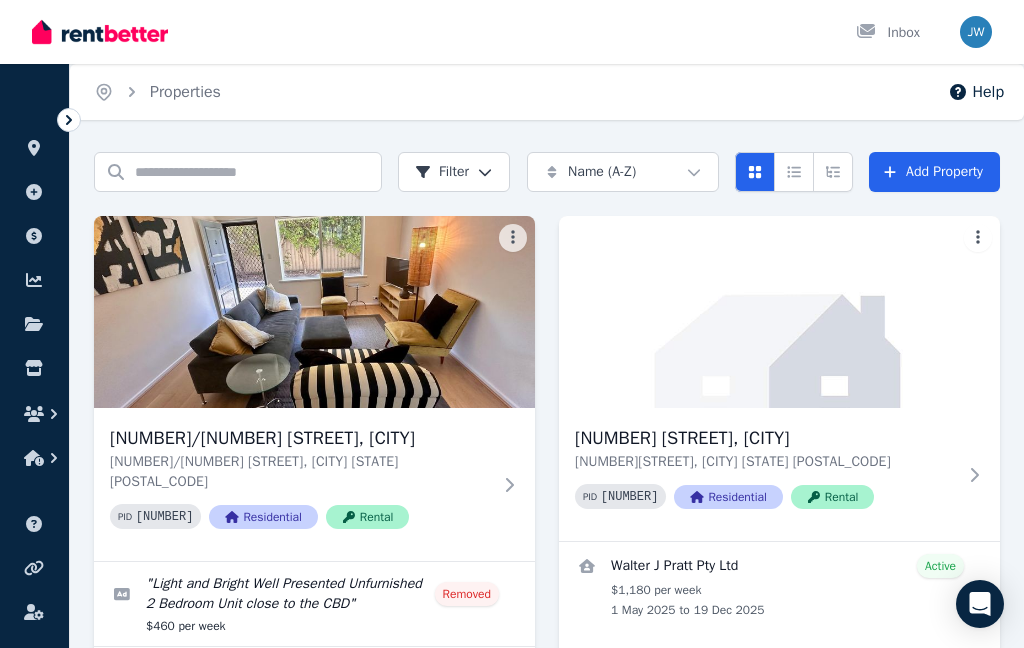 click at bounding box center (314, 312) 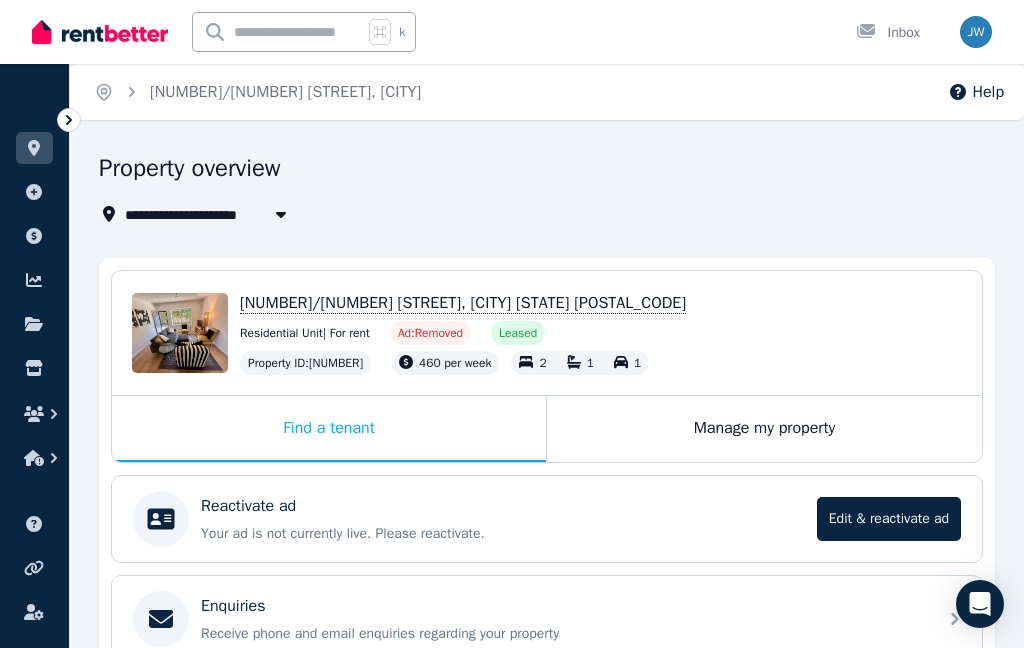 click on "Manage my property" at bounding box center [764, 429] 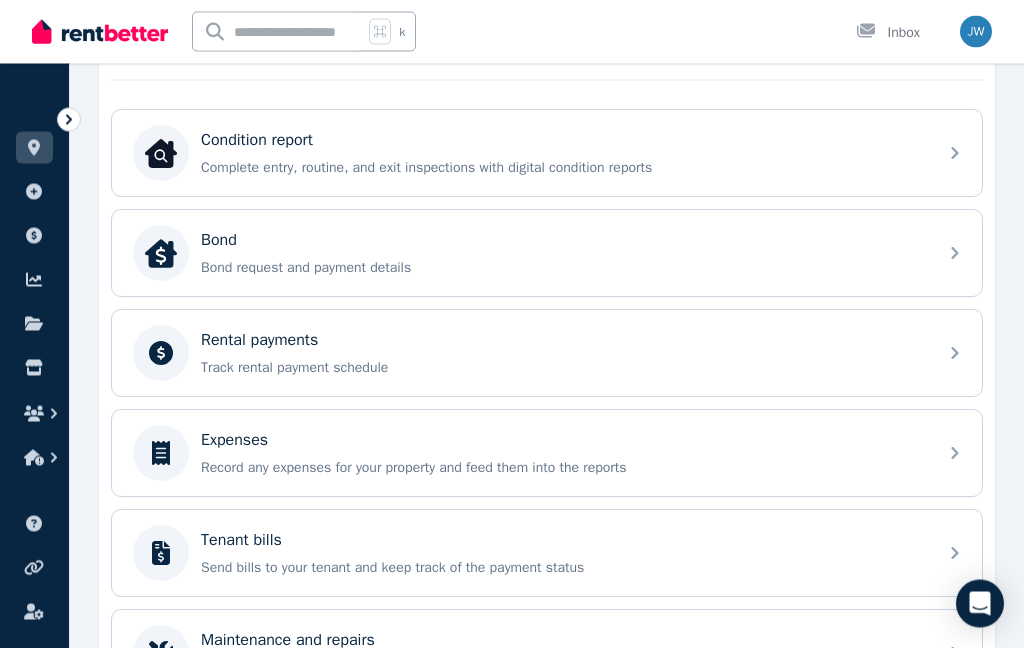 scroll, scrollTop: 623, scrollLeft: 0, axis: vertical 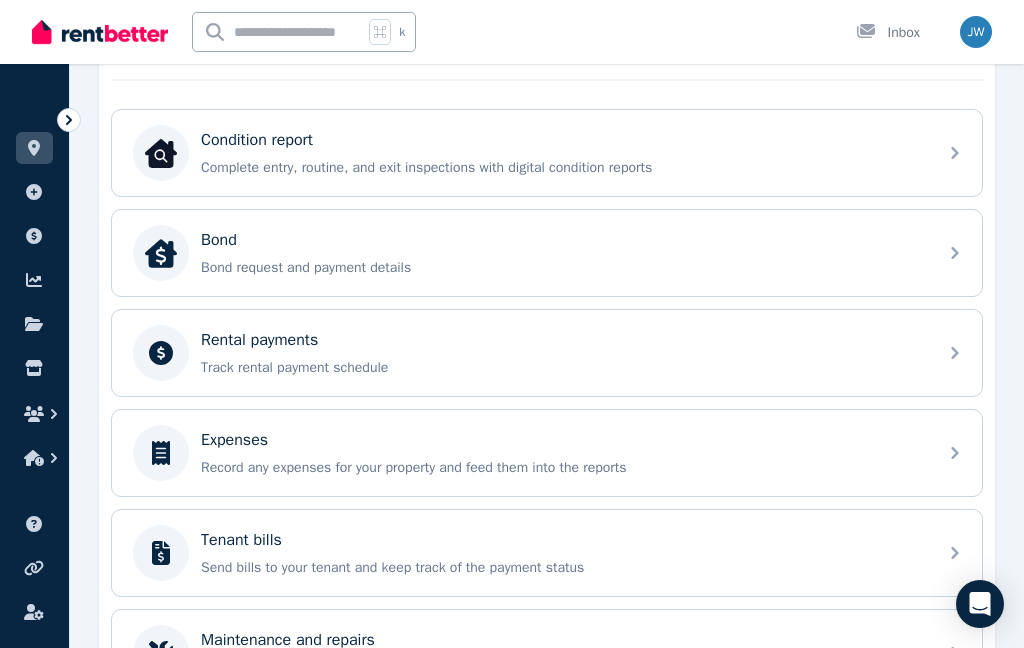 click on "Record any expenses for your property and feed them into the reports" at bounding box center [563, 468] 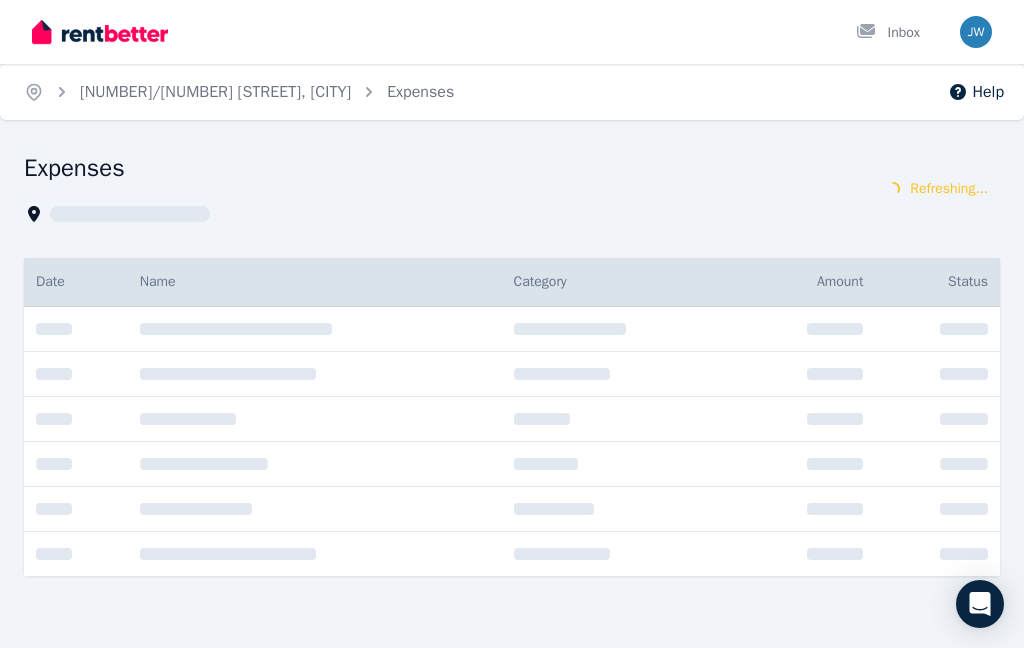 scroll, scrollTop: 0, scrollLeft: 0, axis: both 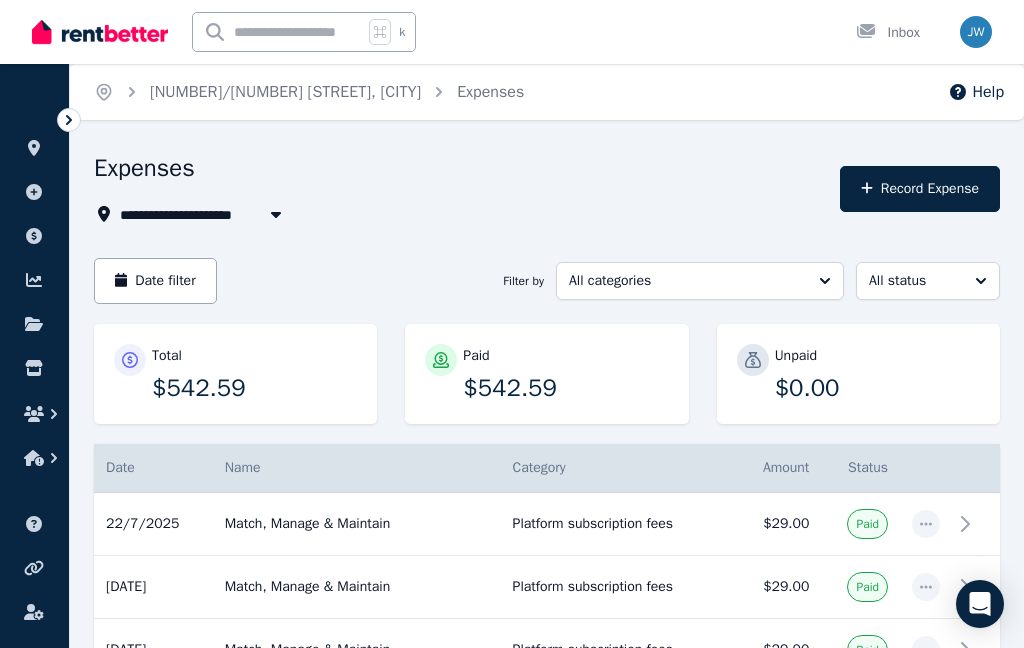 click on "Record Expense" at bounding box center [920, 189] 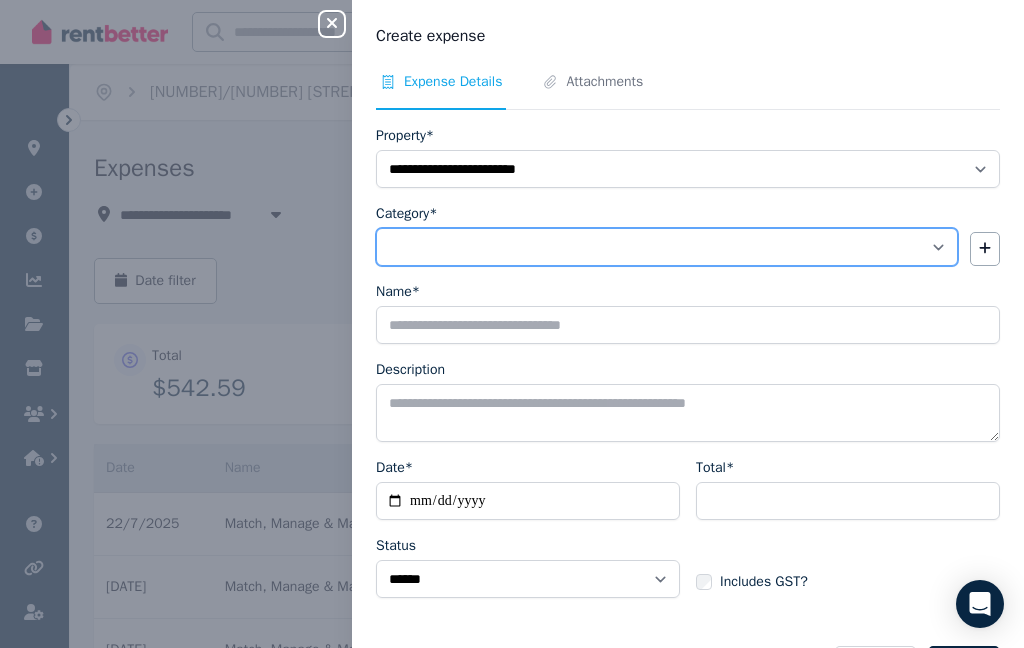 click on "**********" at bounding box center [667, 247] 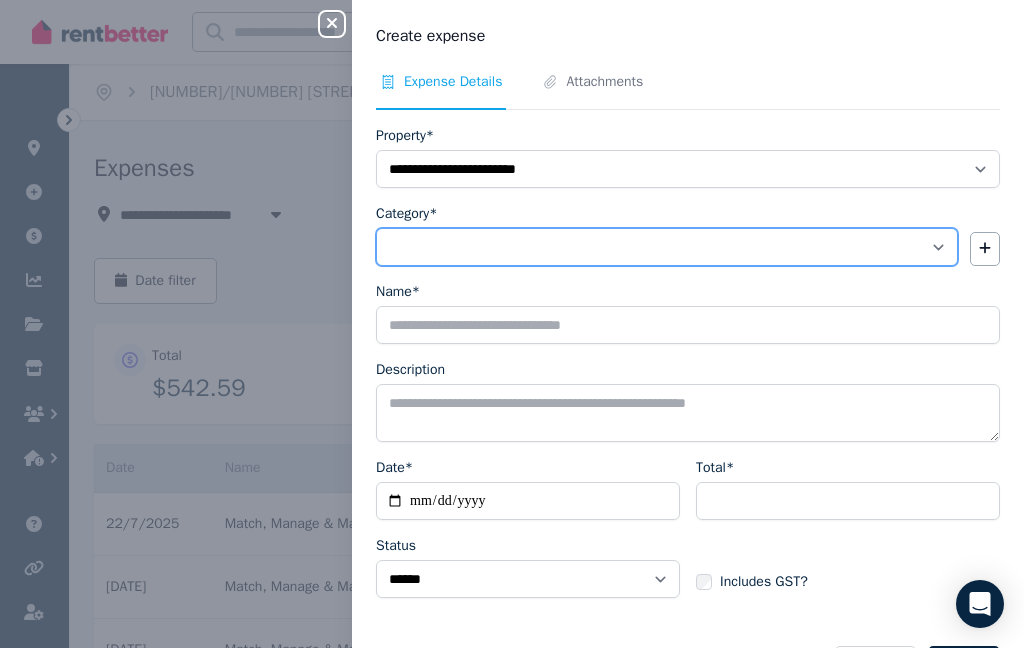 select on "**********" 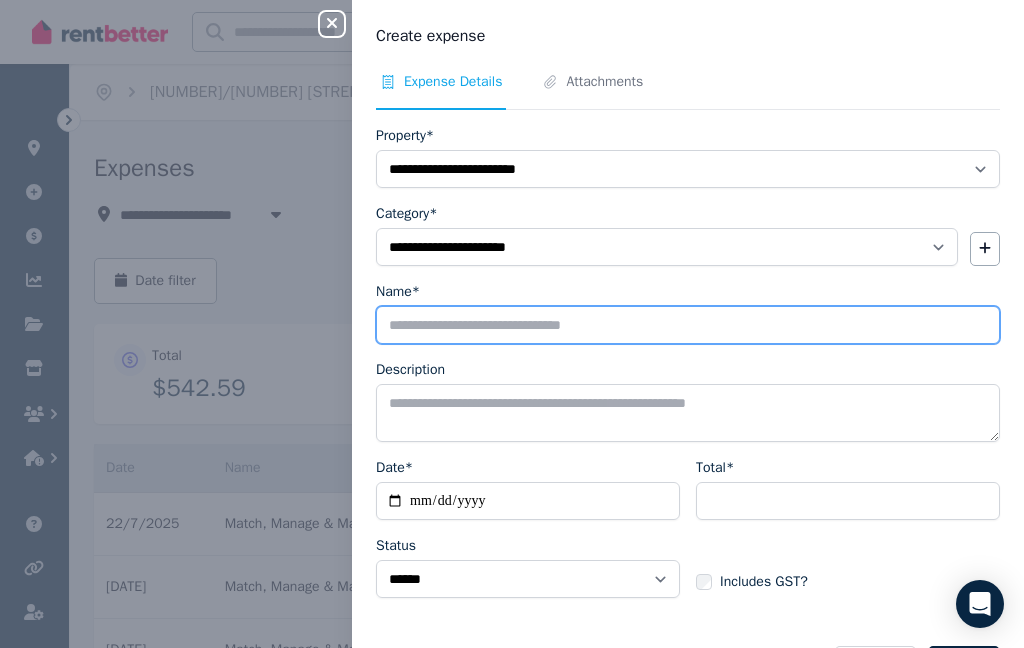 click on "Name*" at bounding box center (688, 325) 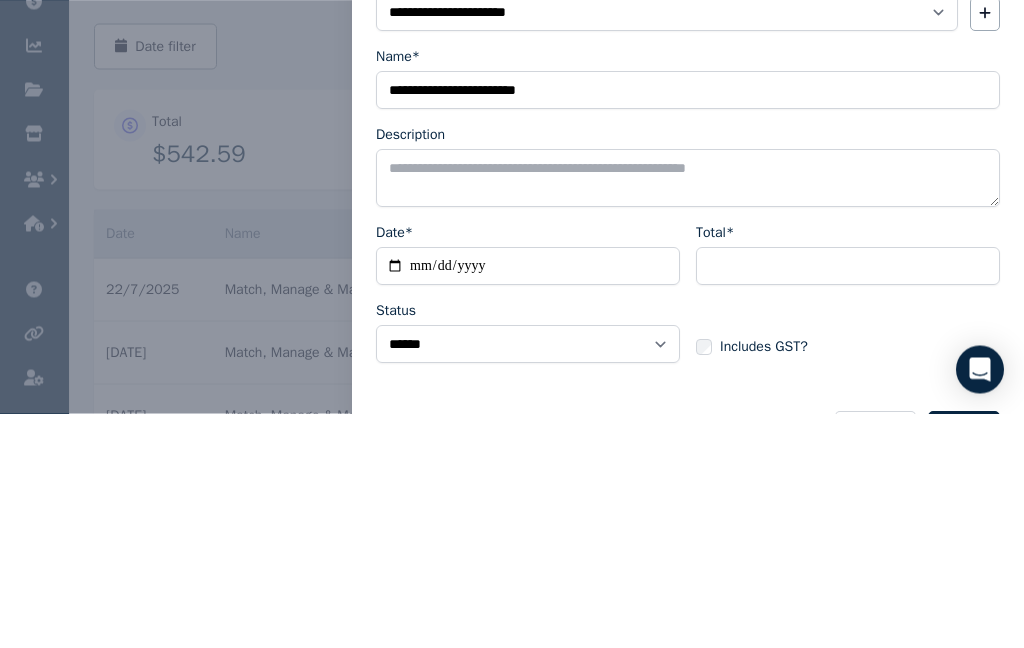 scroll, scrollTop: 235, scrollLeft: 0, axis: vertical 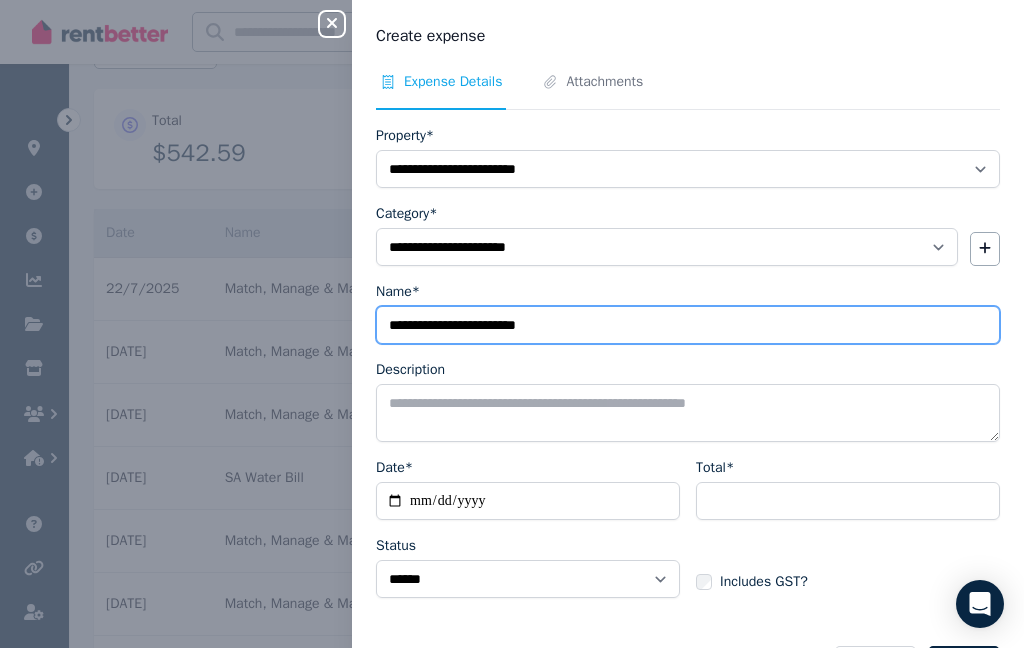 type on "**********" 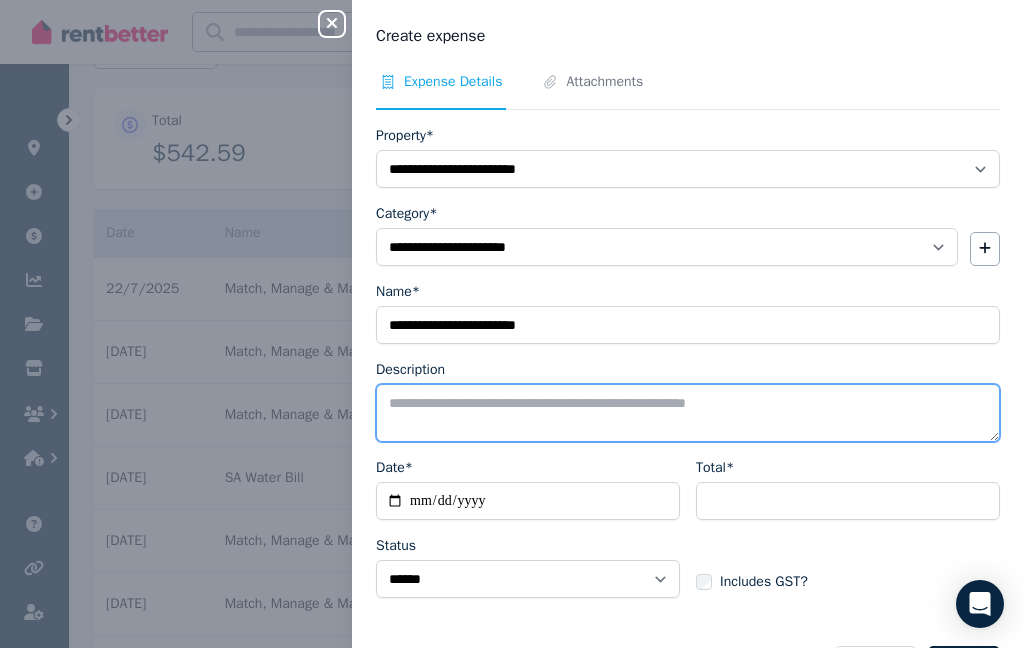 click on "Description" at bounding box center [688, 413] 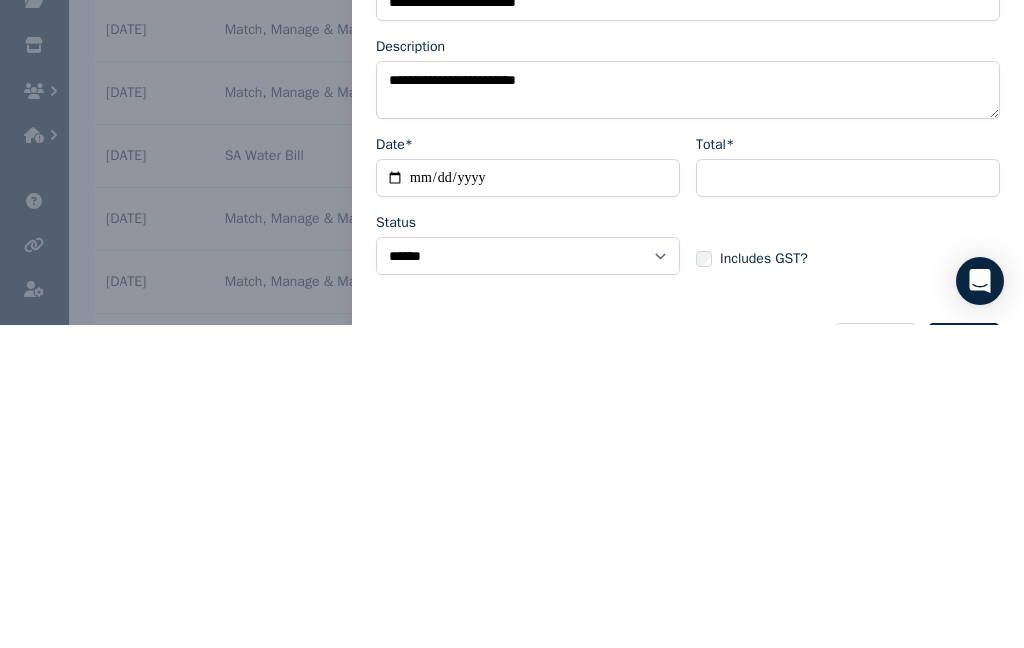 scroll, scrollTop: 558, scrollLeft: 0, axis: vertical 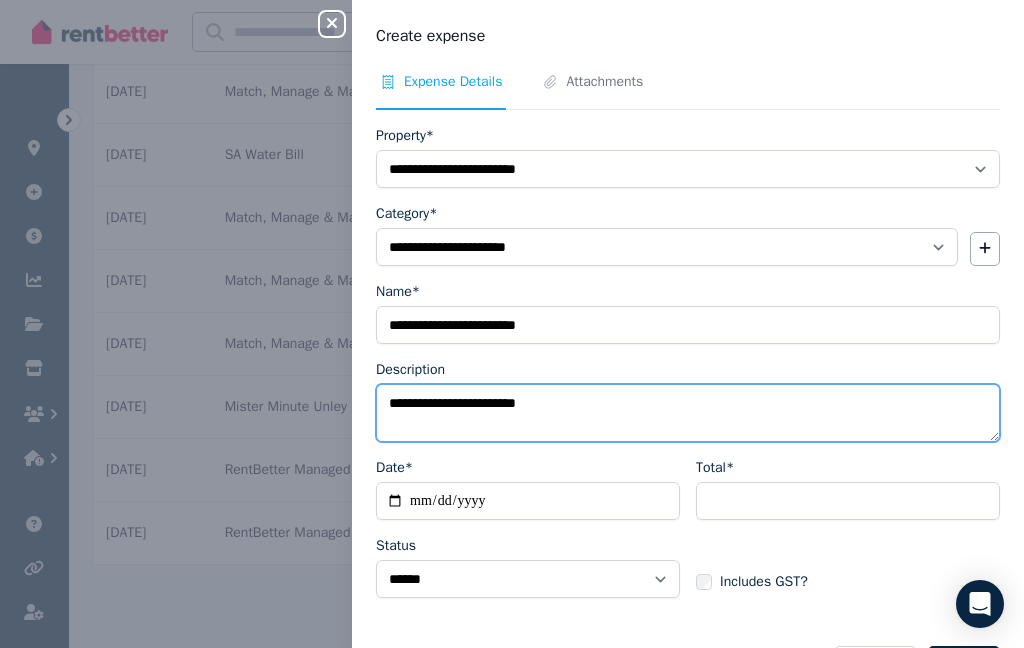 type on "**********" 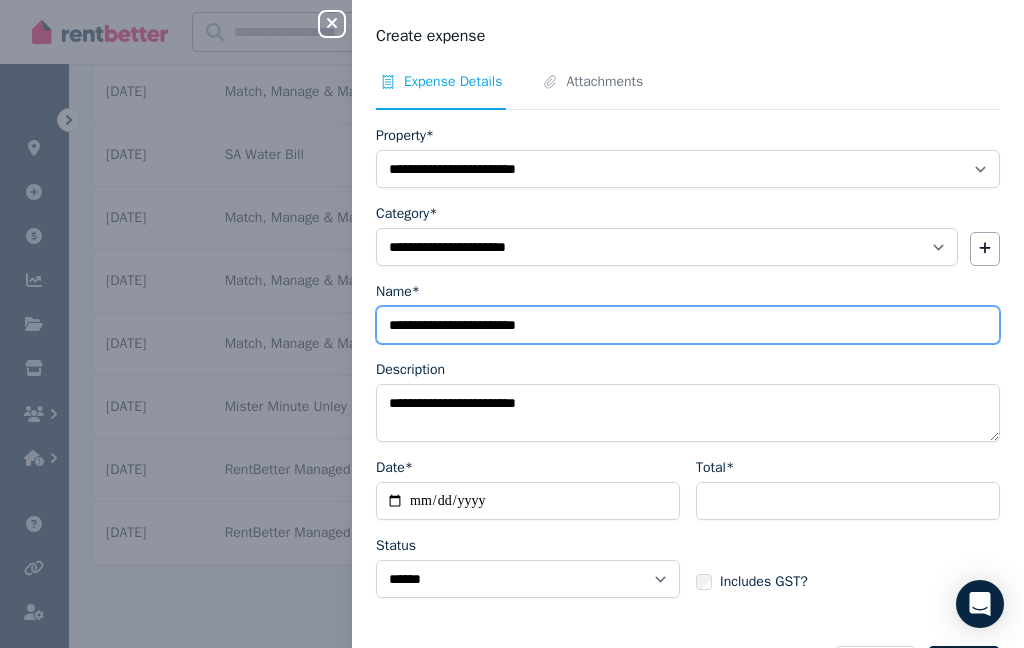 click on "**********" at bounding box center (688, 325) 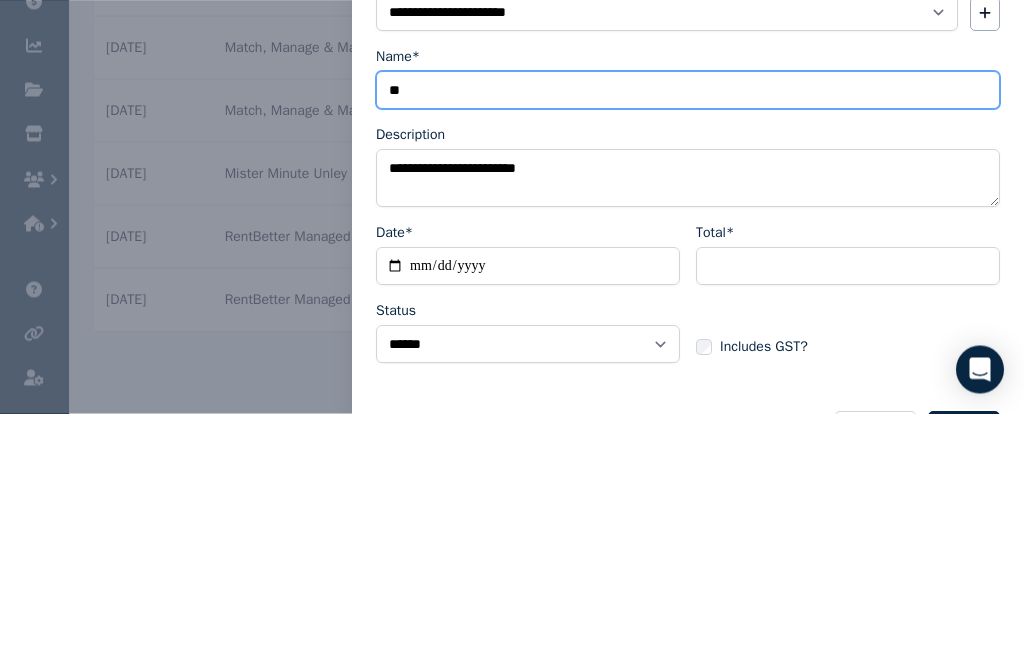 type on "*" 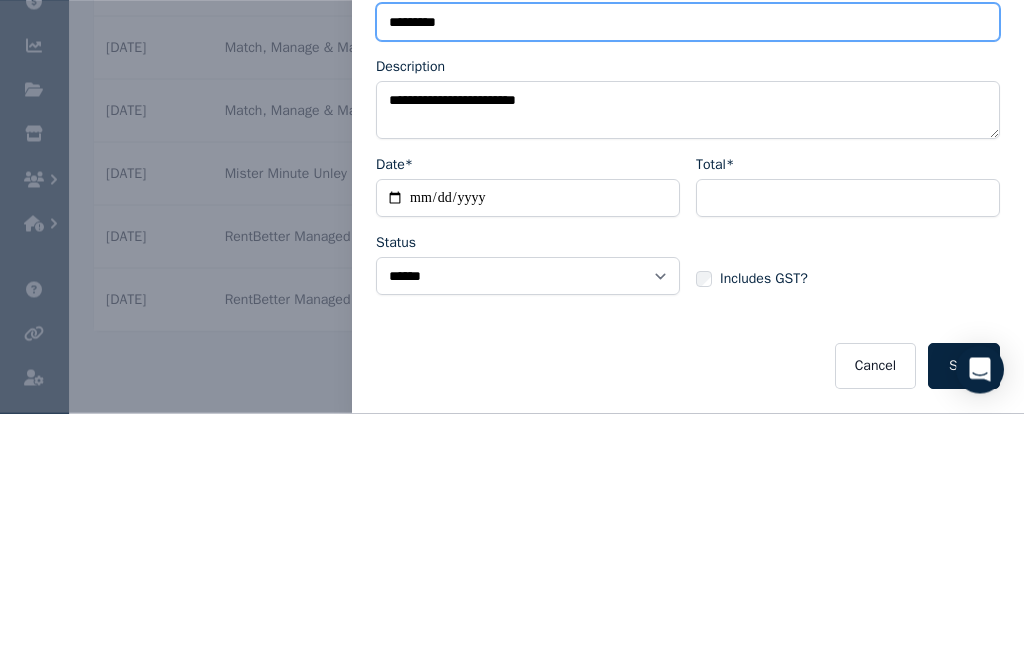 scroll, scrollTop: 69, scrollLeft: 0, axis: vertical 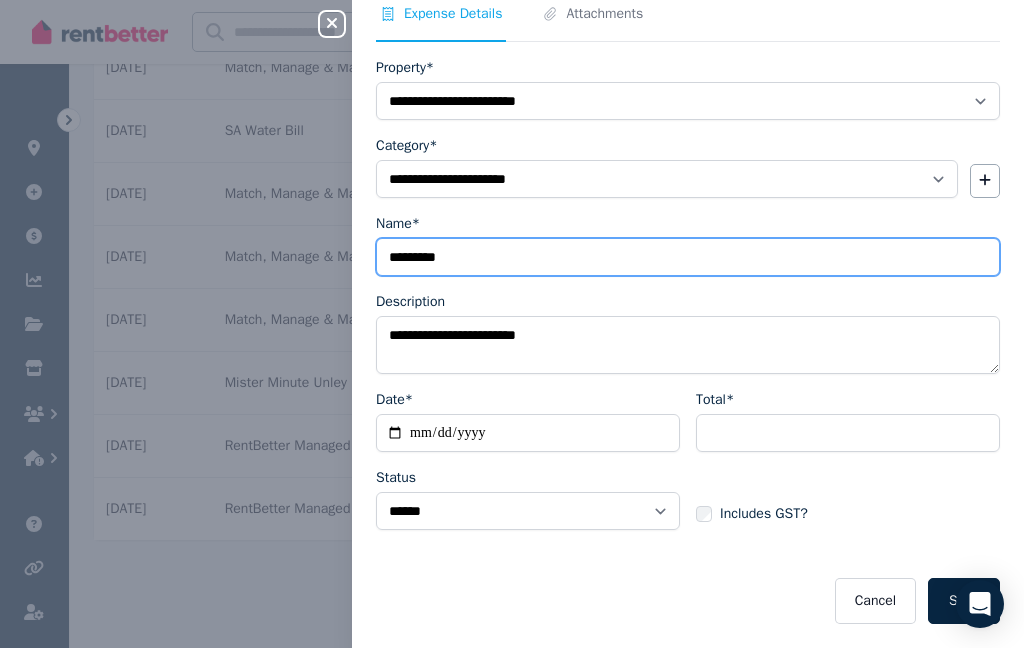 type on "*********" 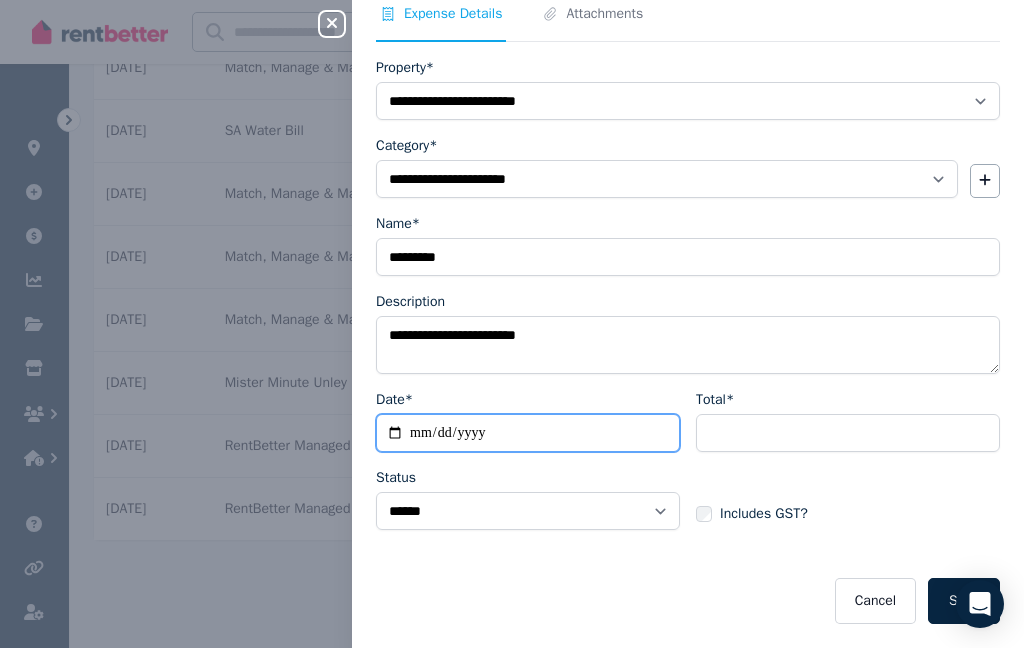 click on "Date*" at bounding box center [528, 433] 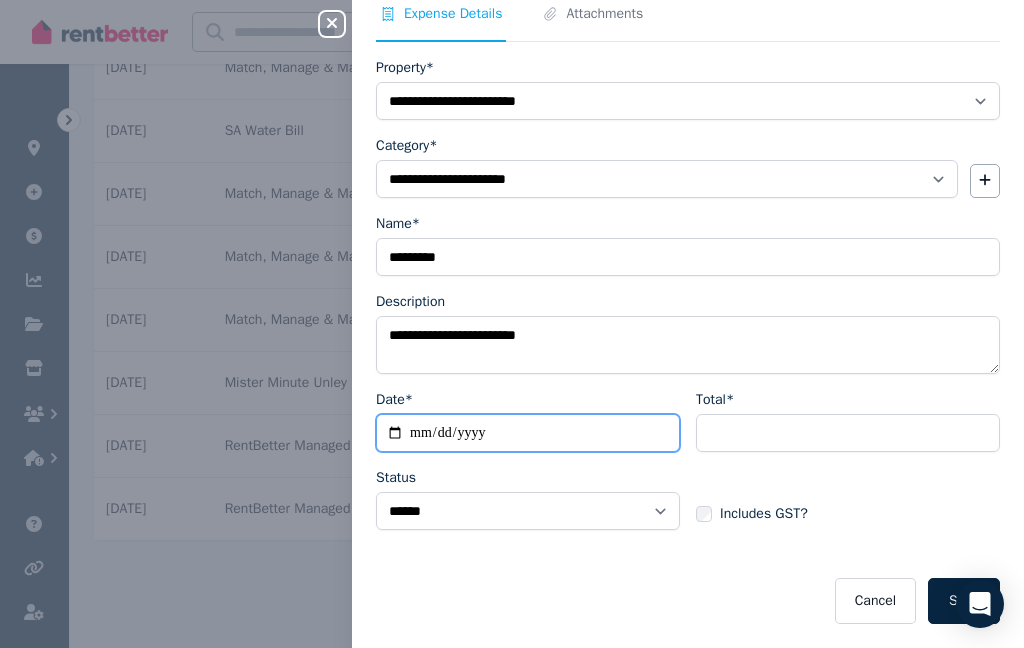 type on "**********" 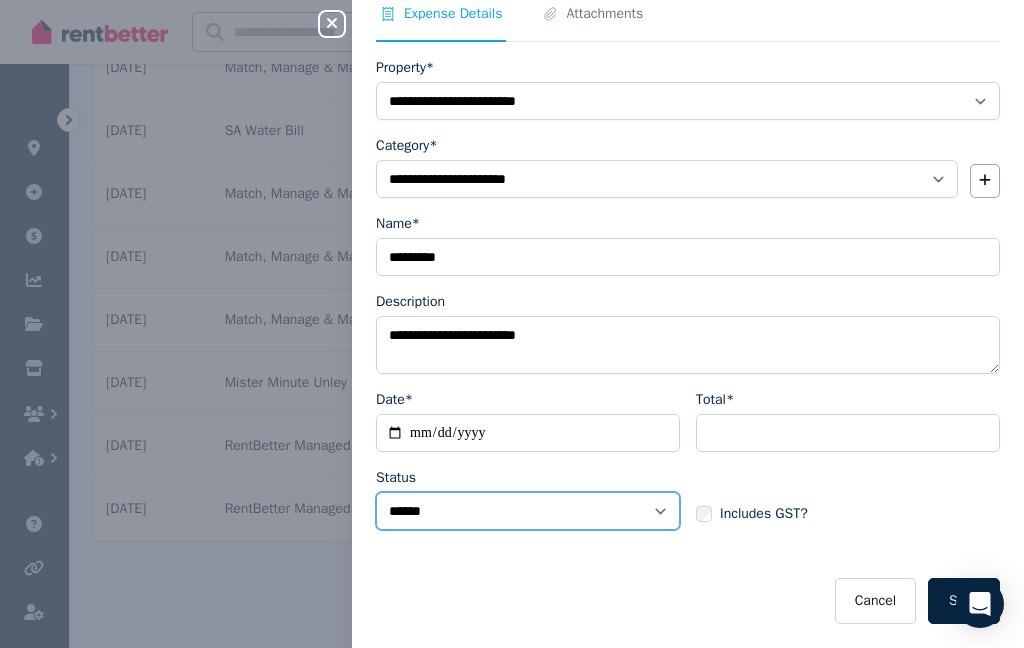 click on "****** ****" at bounding box center [528, 511] 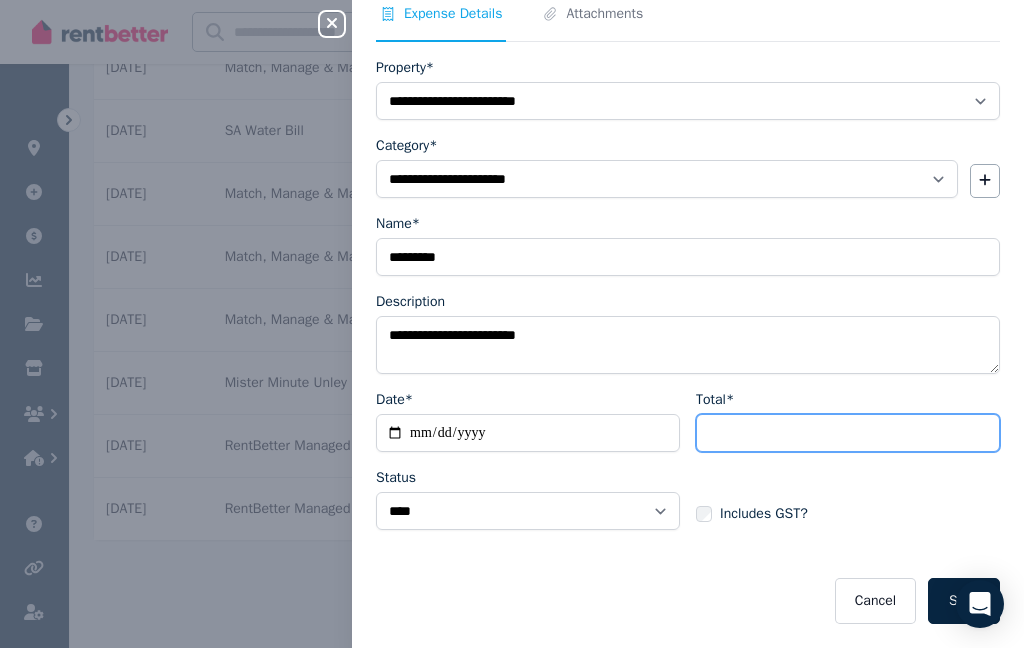 click on "Total*" at bounding box center [848, 433] 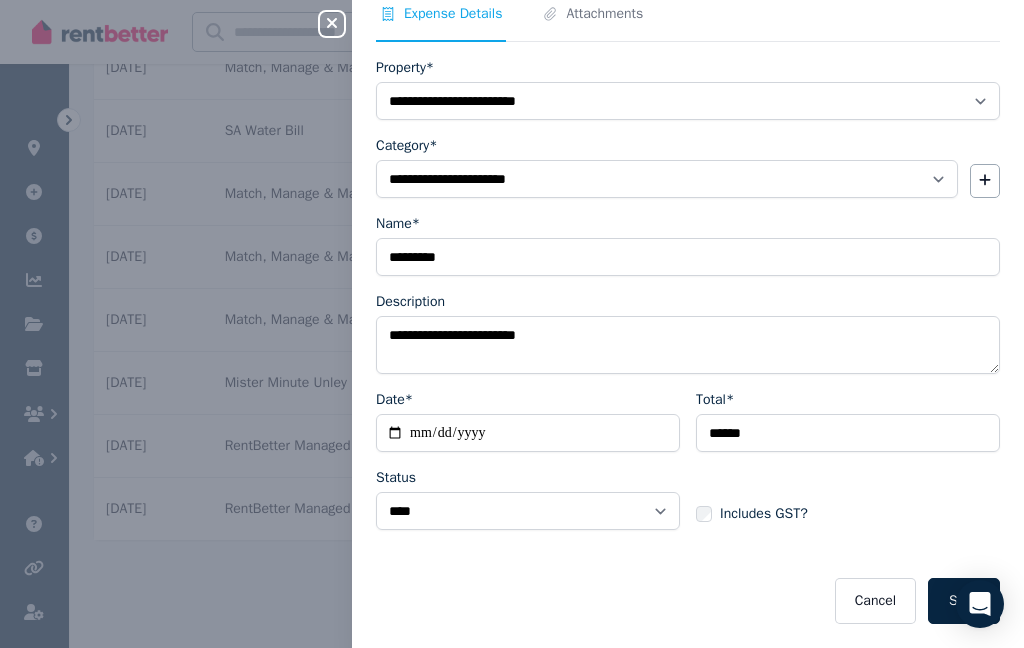 scroll, scrollTop: 69, scrollLeft: 0, axis: vertical 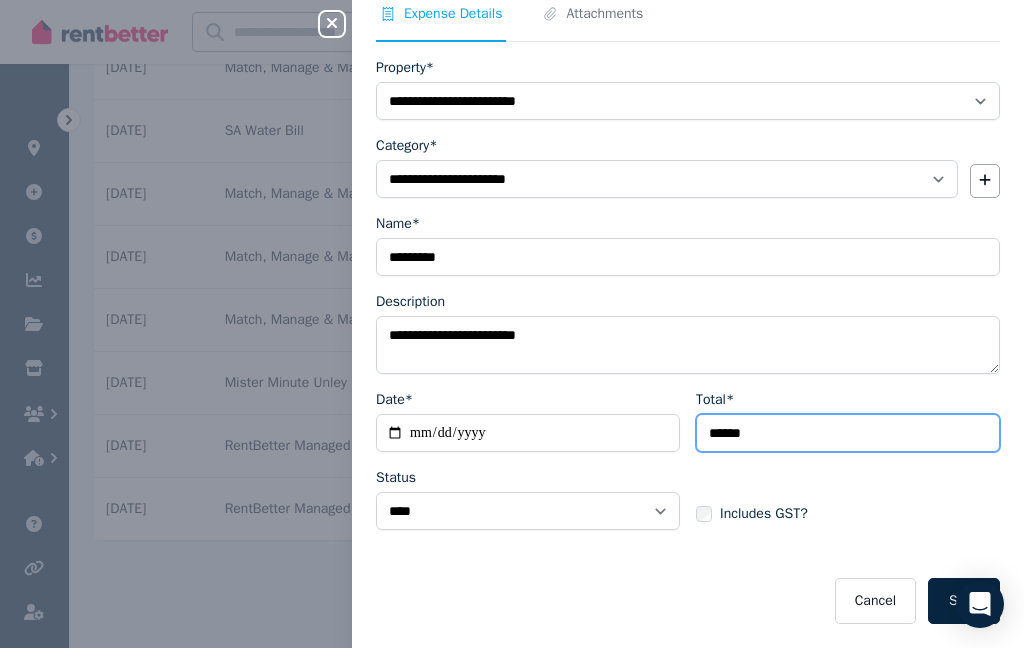 type on "******" 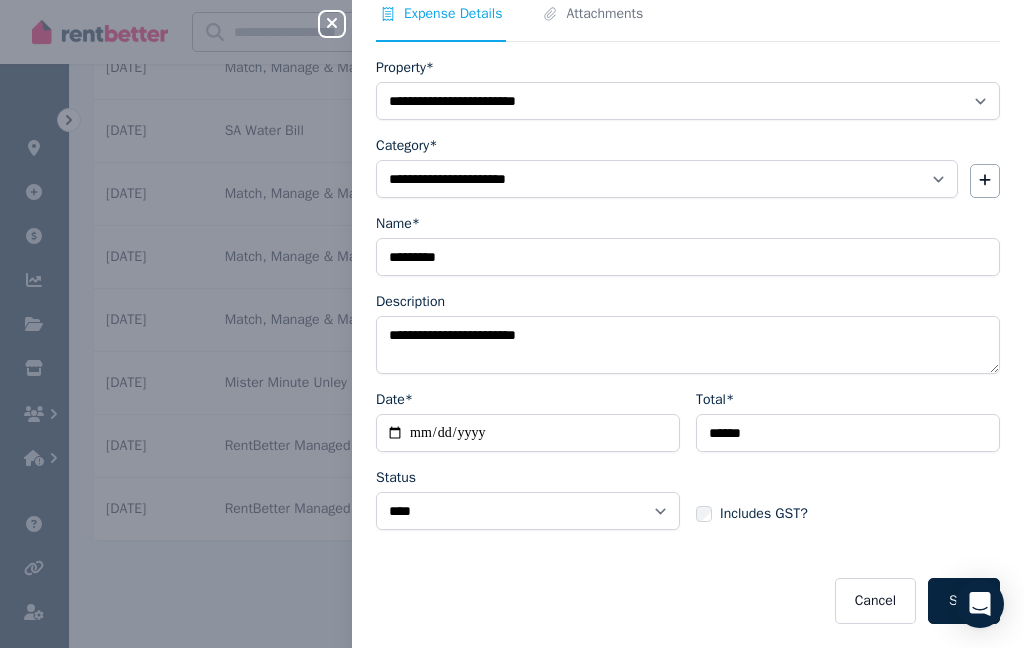 click on "Save" at bounding box center (964, 601) 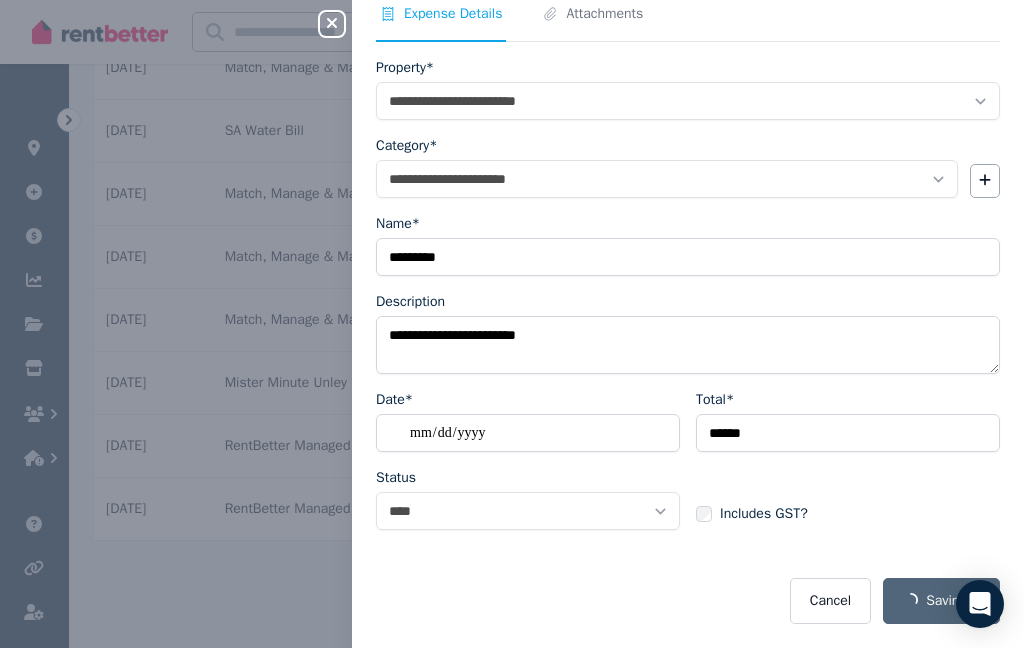 select on "**********" 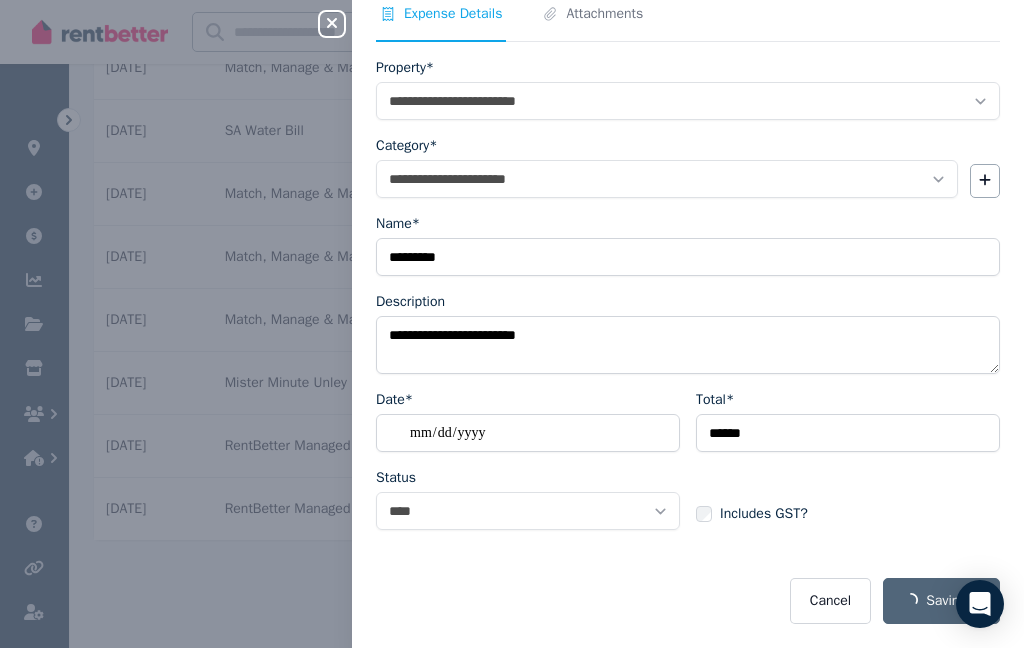 select on "**********" 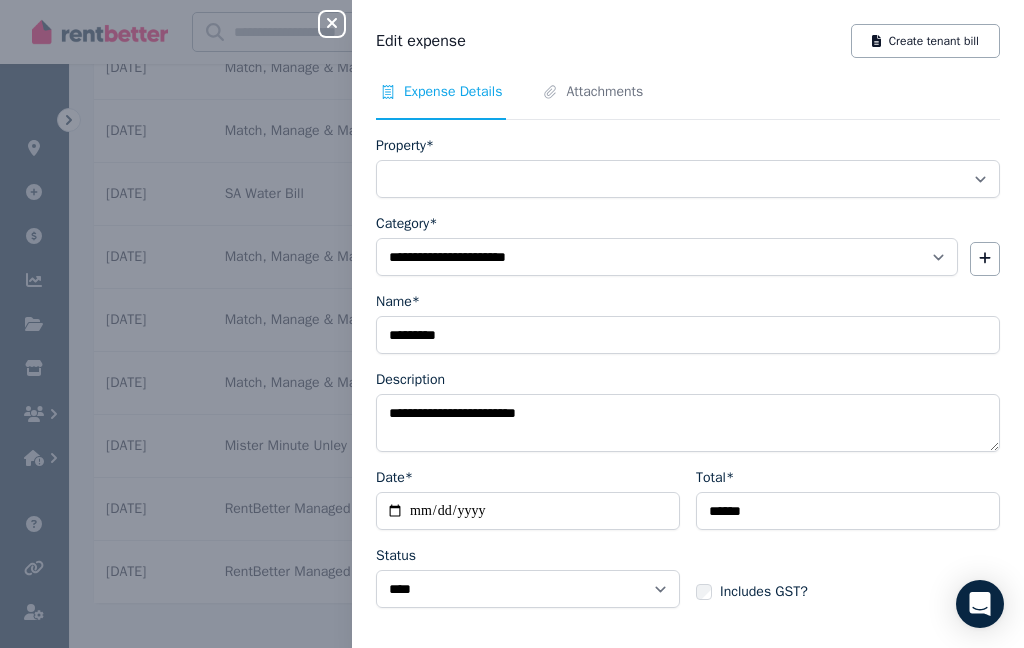 select on "**********" 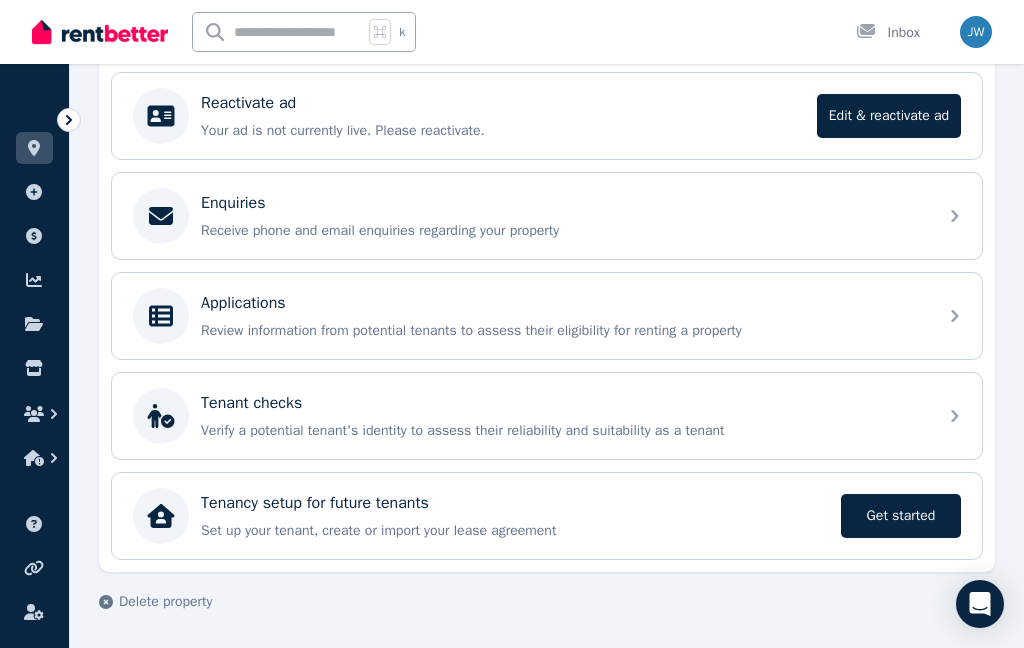 scroll, scrollTop: 0, scrollLeft: 0, axis: both 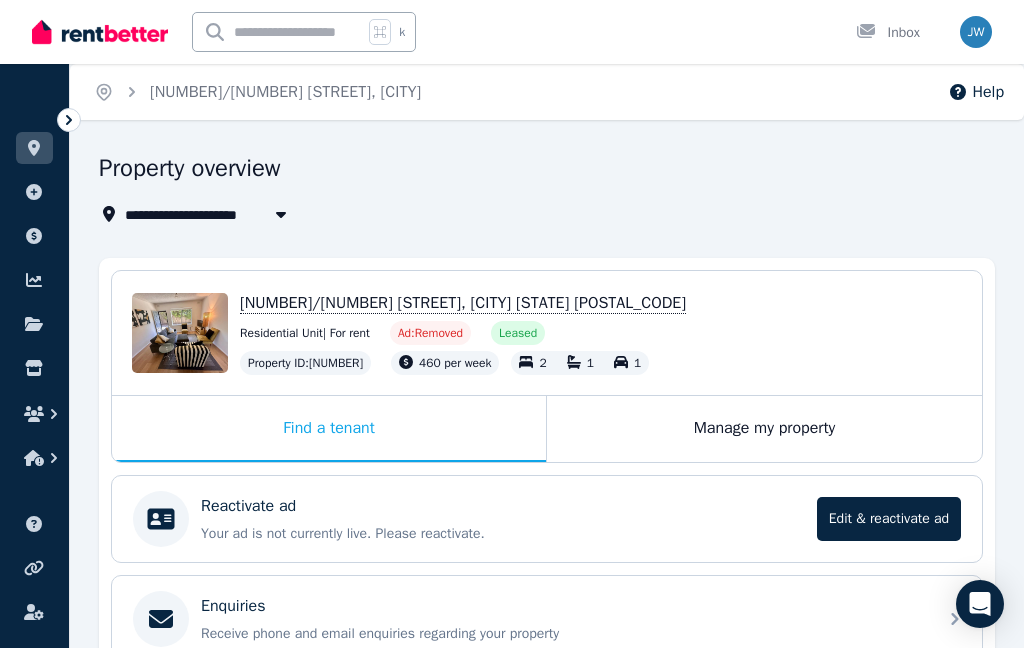 click at bounding box center [34, 148] 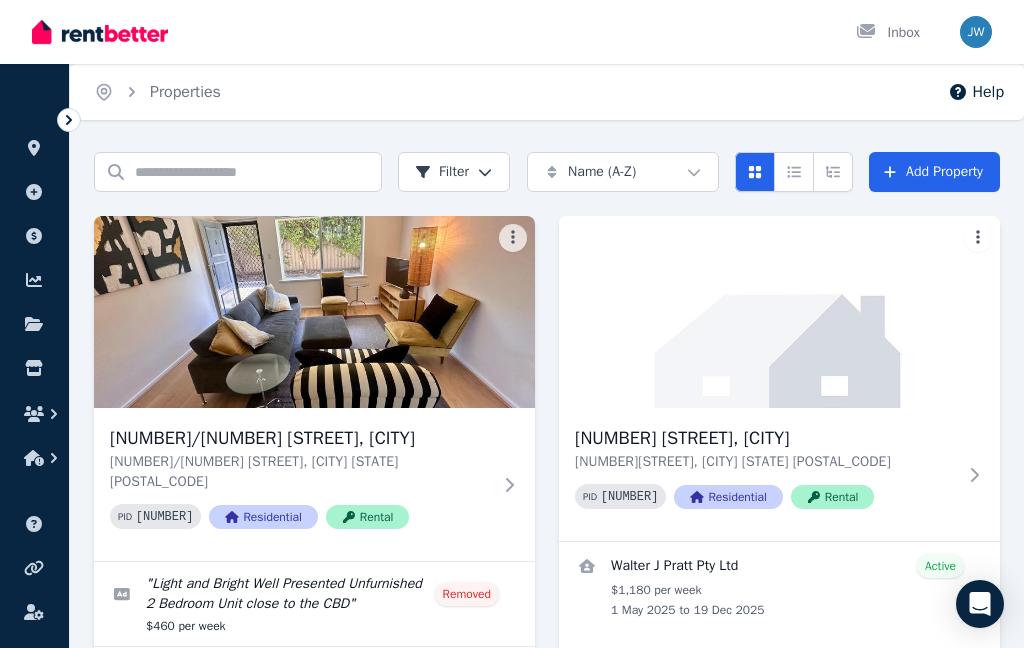 scroll, scrollTop: 34, scrollLeft: 0, axis: vertical 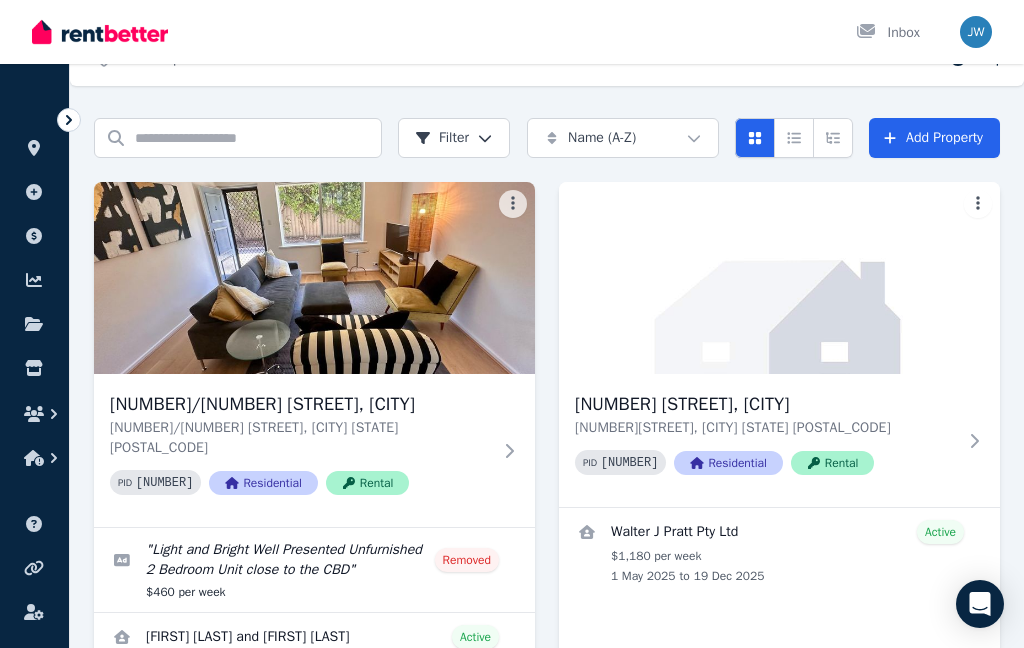 click at bounding box center [779, 278] 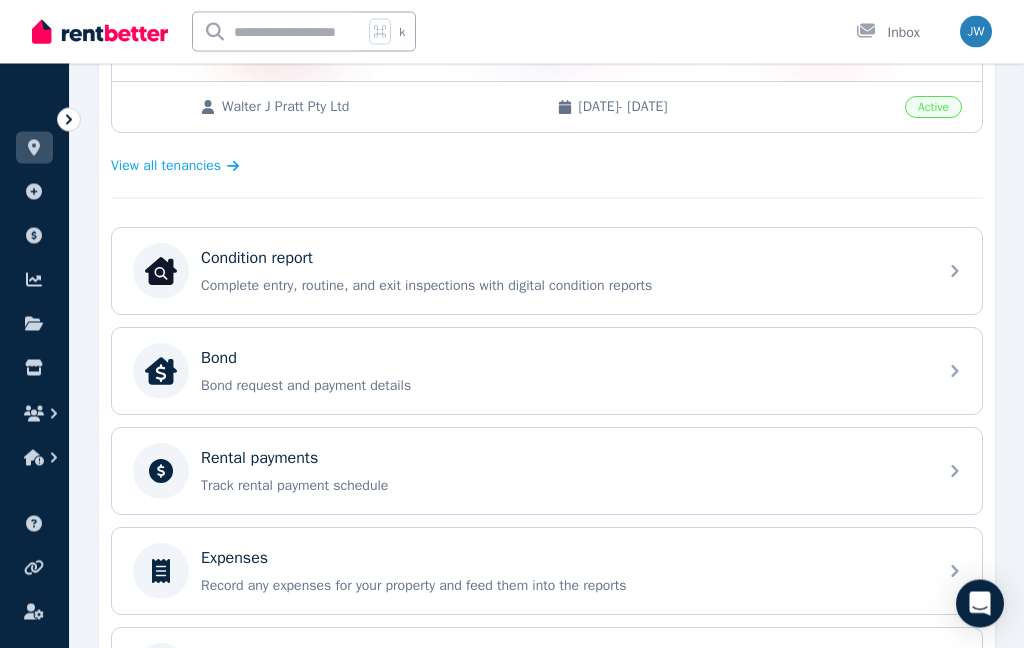 scroll, scrollTop: 505, scrollLeft: 0, axis: vertical 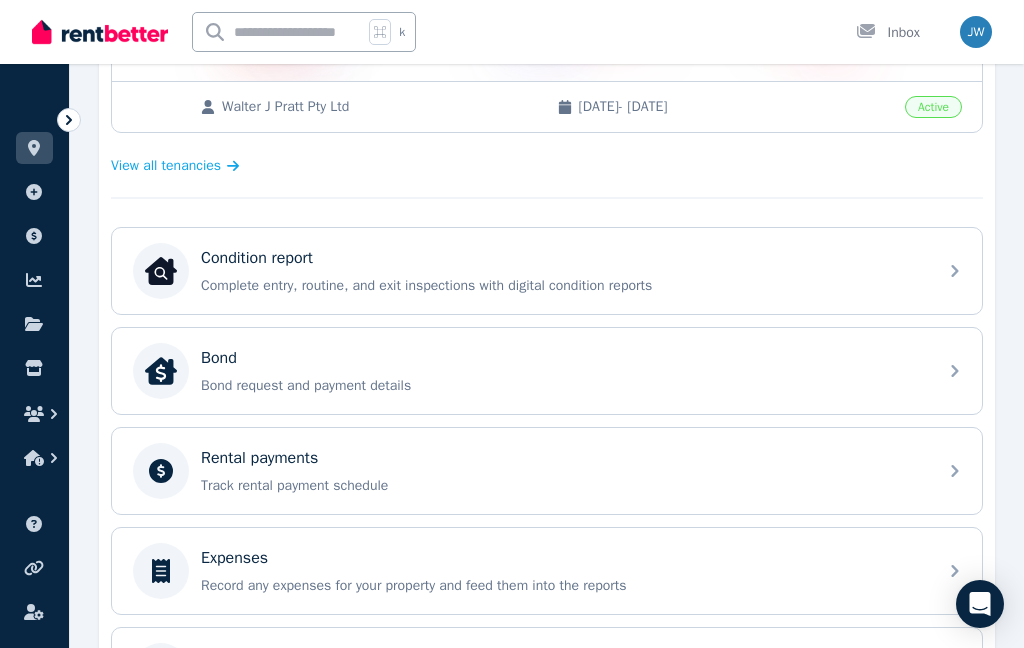 click on "Rental payments Track rental payment schedule" at bounding box center (547, 471) 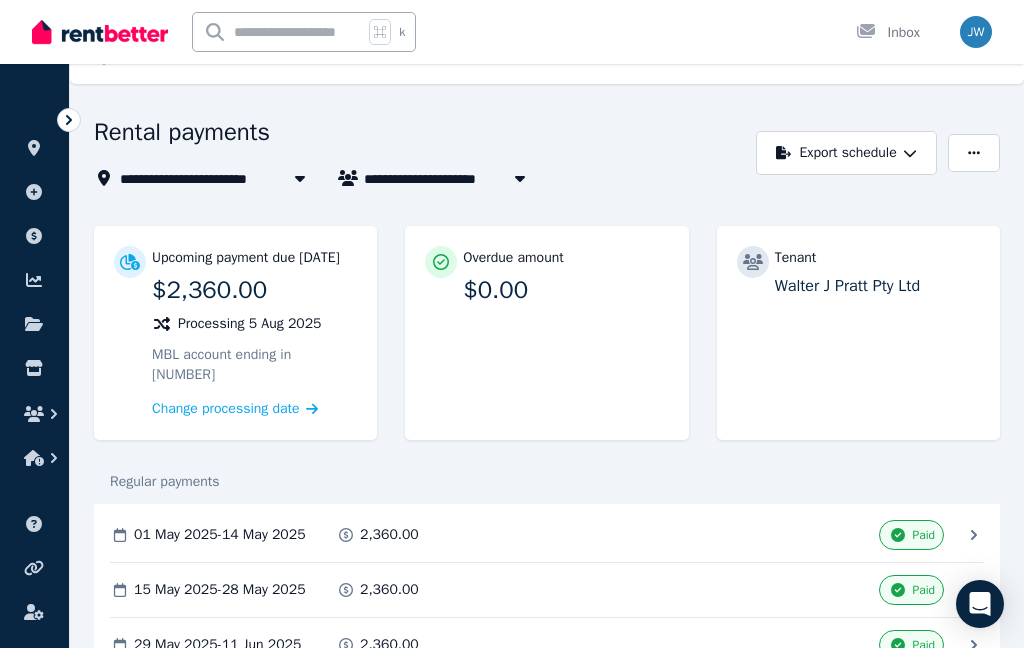 scroll, scrollTop: 0, scrollLeft: 0, axis: both 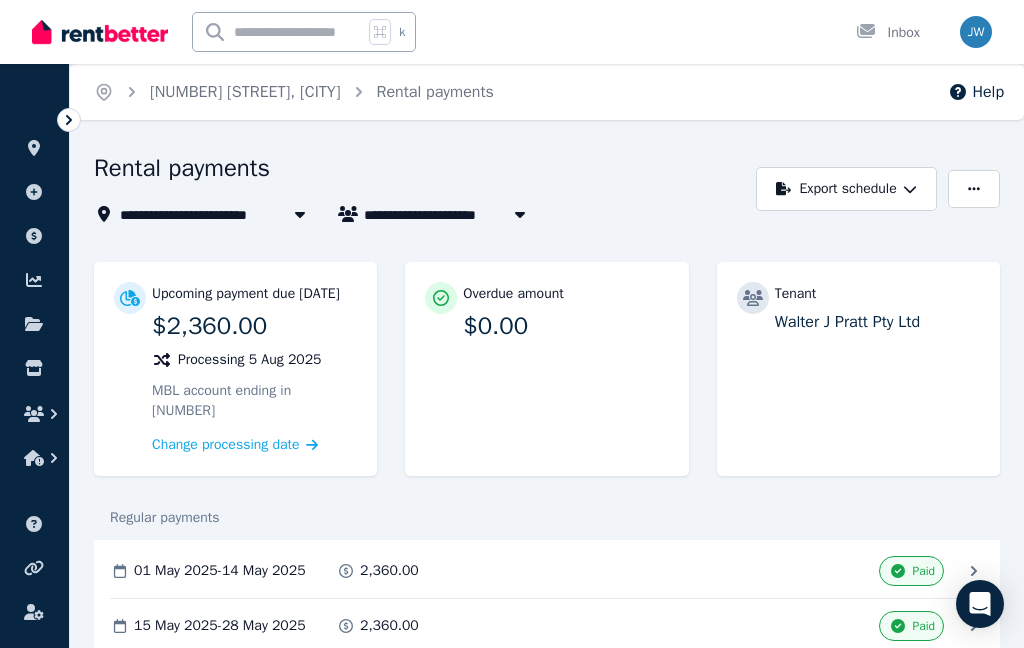 click at bounding box center (976, 32) 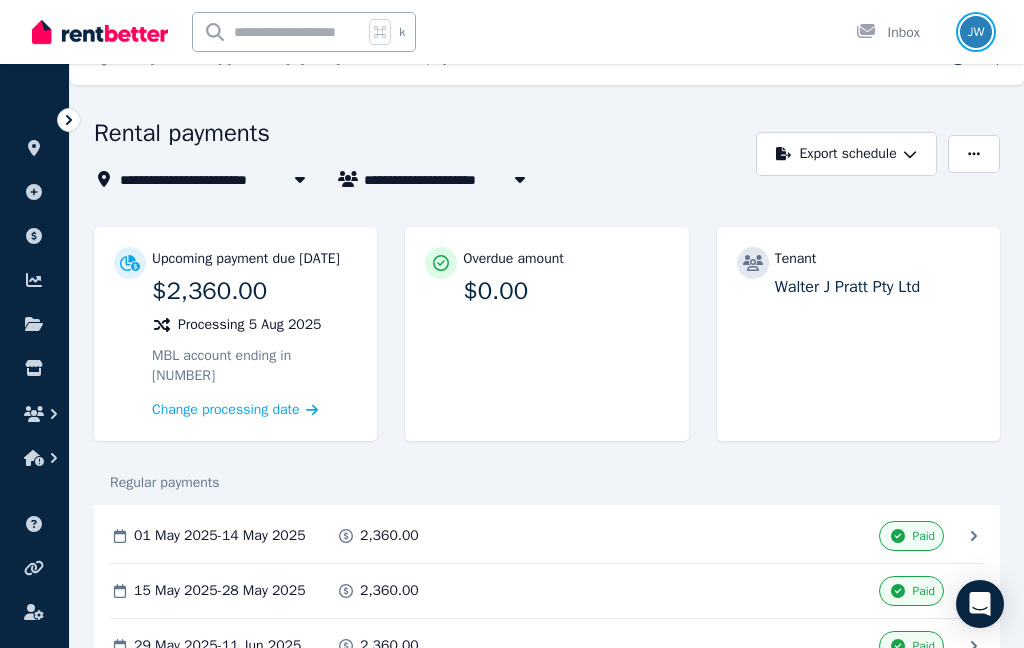 scroll, scrollTop: 0, scrollLeft: 0, axis: both 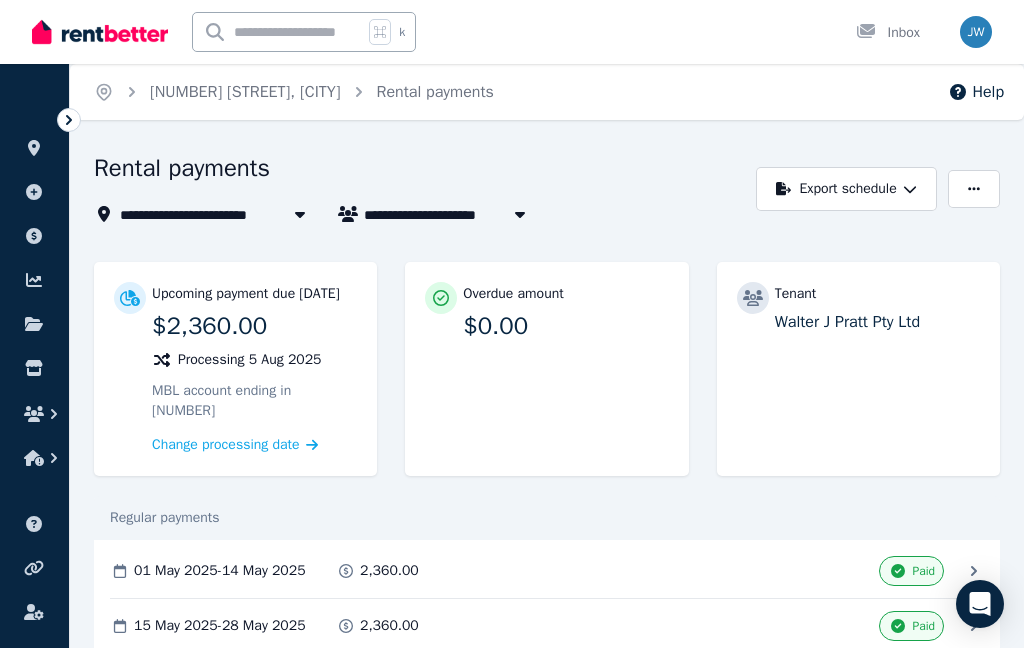 click at bounding box center (976, 32) 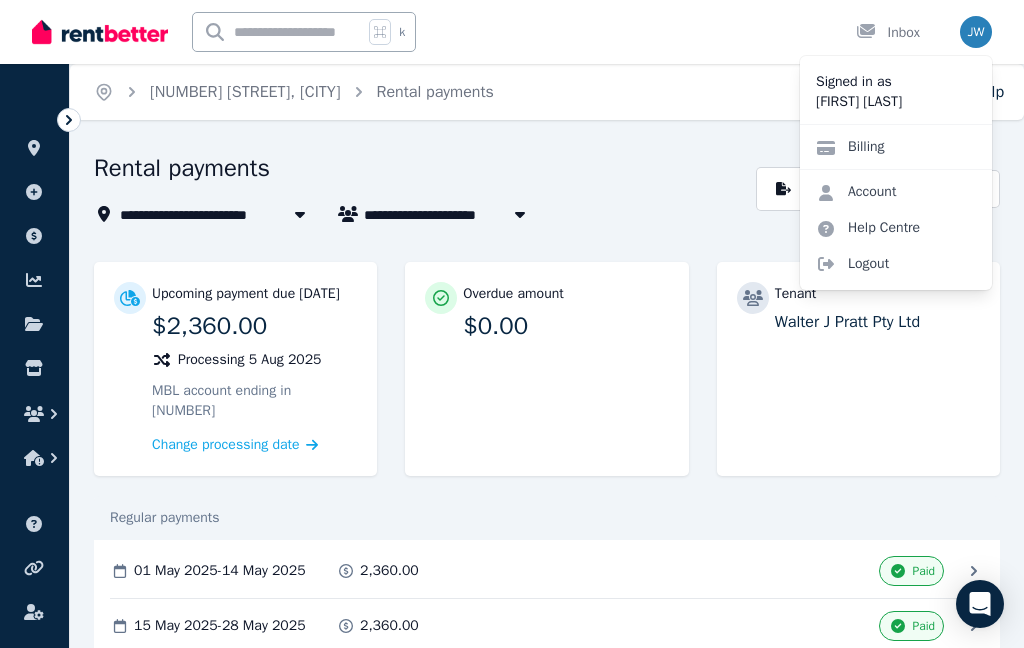click on "Logout" at bounding box center [896, 264] 